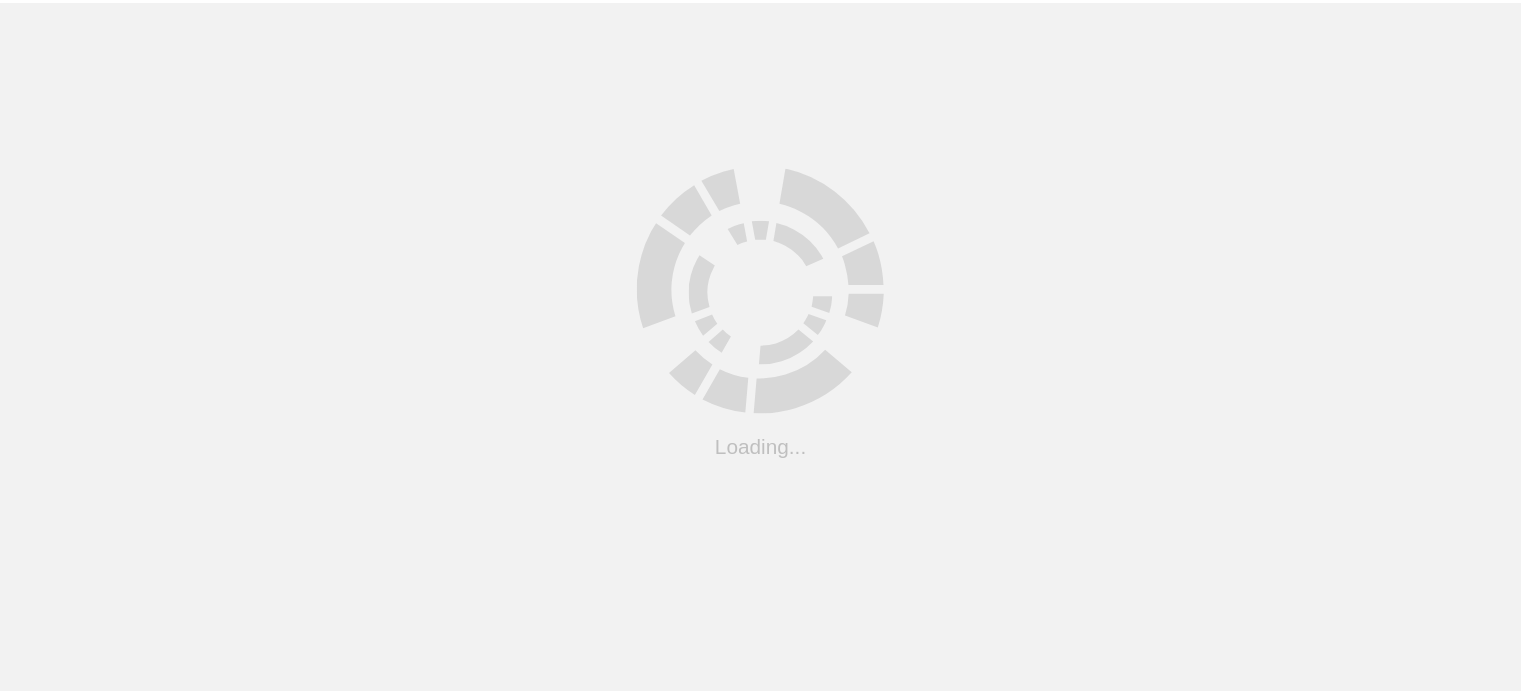 scroll, scrollTop: 0, scrollLeft: 0, axis: both 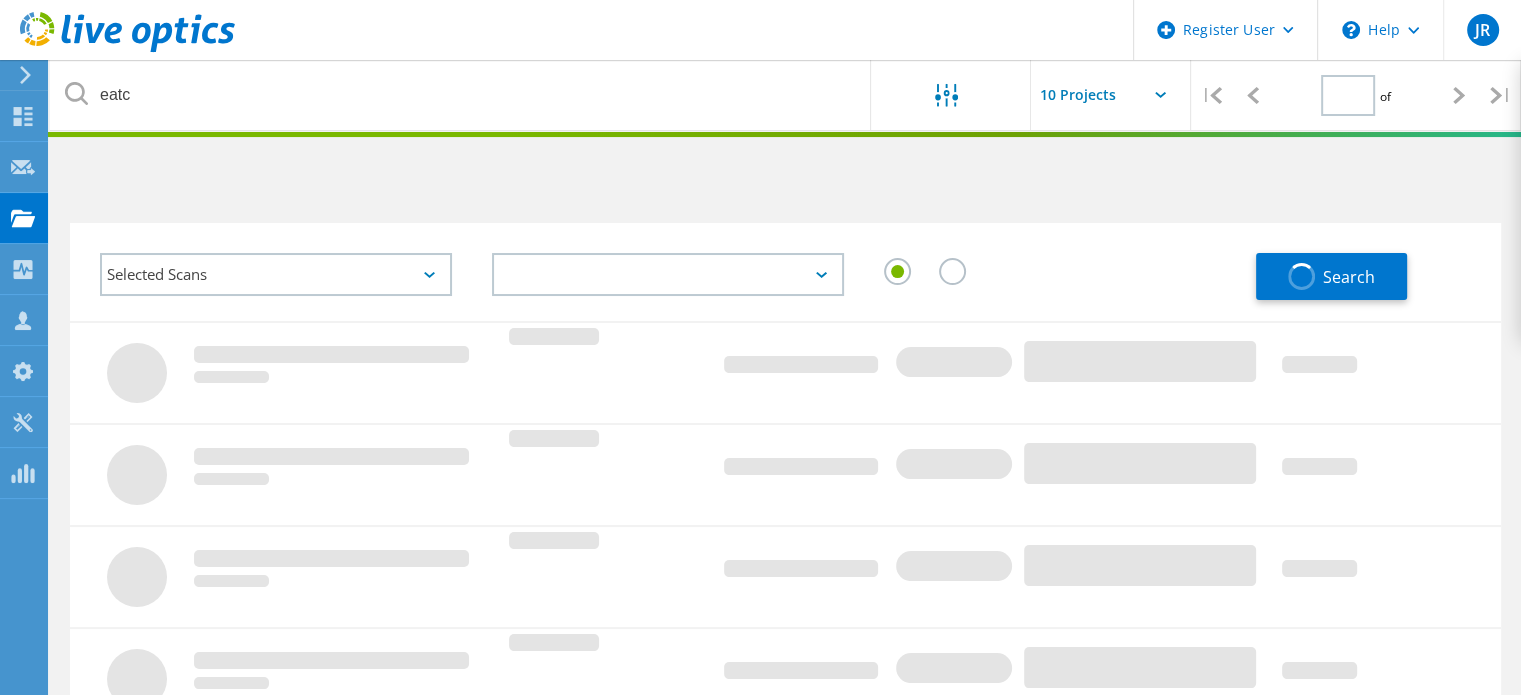 type on "1" 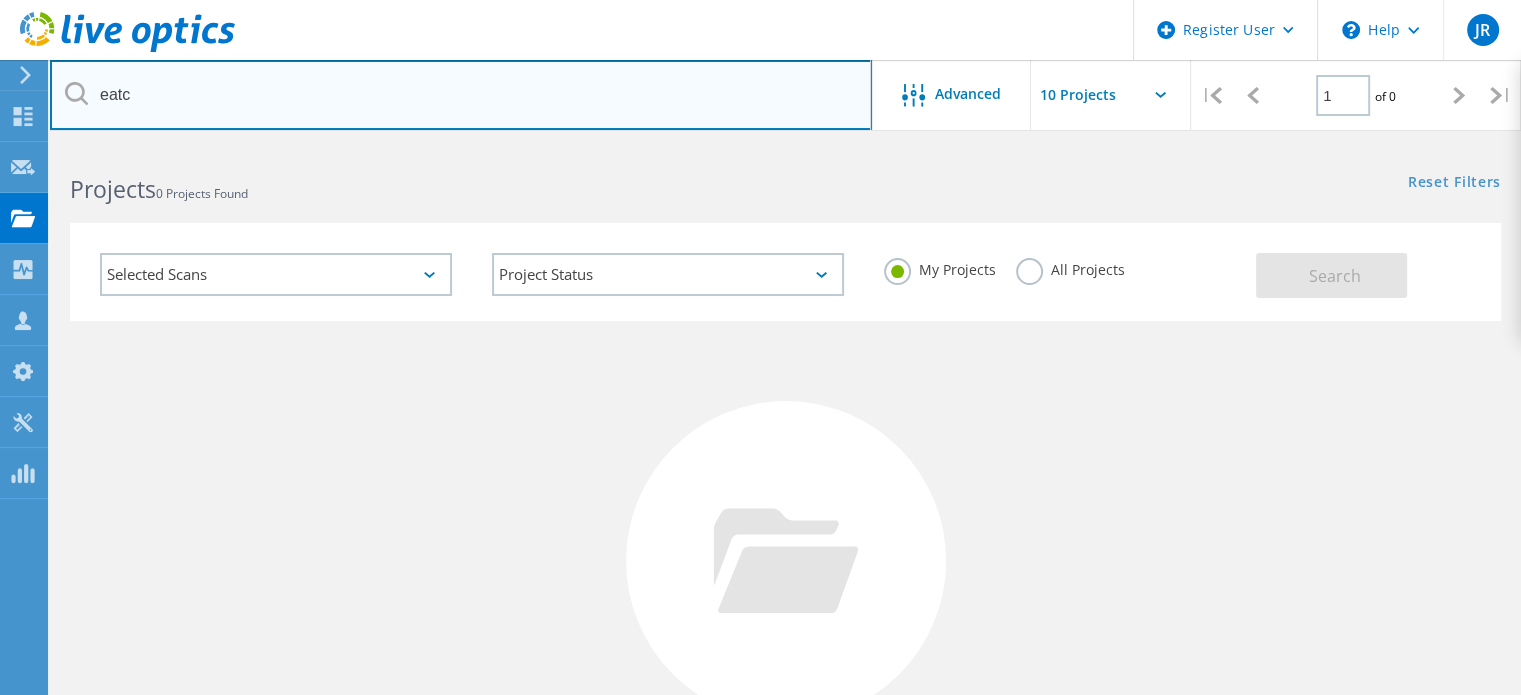 click on "eatc" at bounding box center [461, 95] 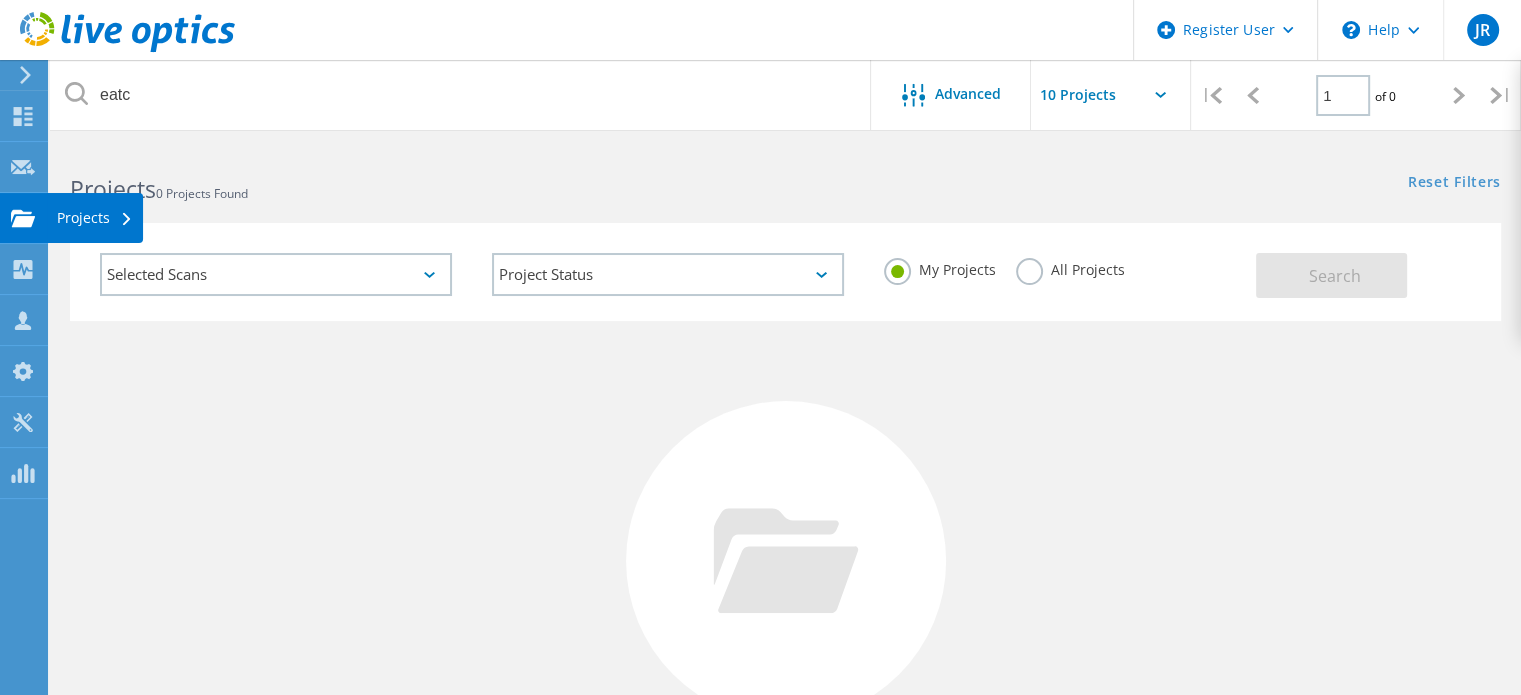 click 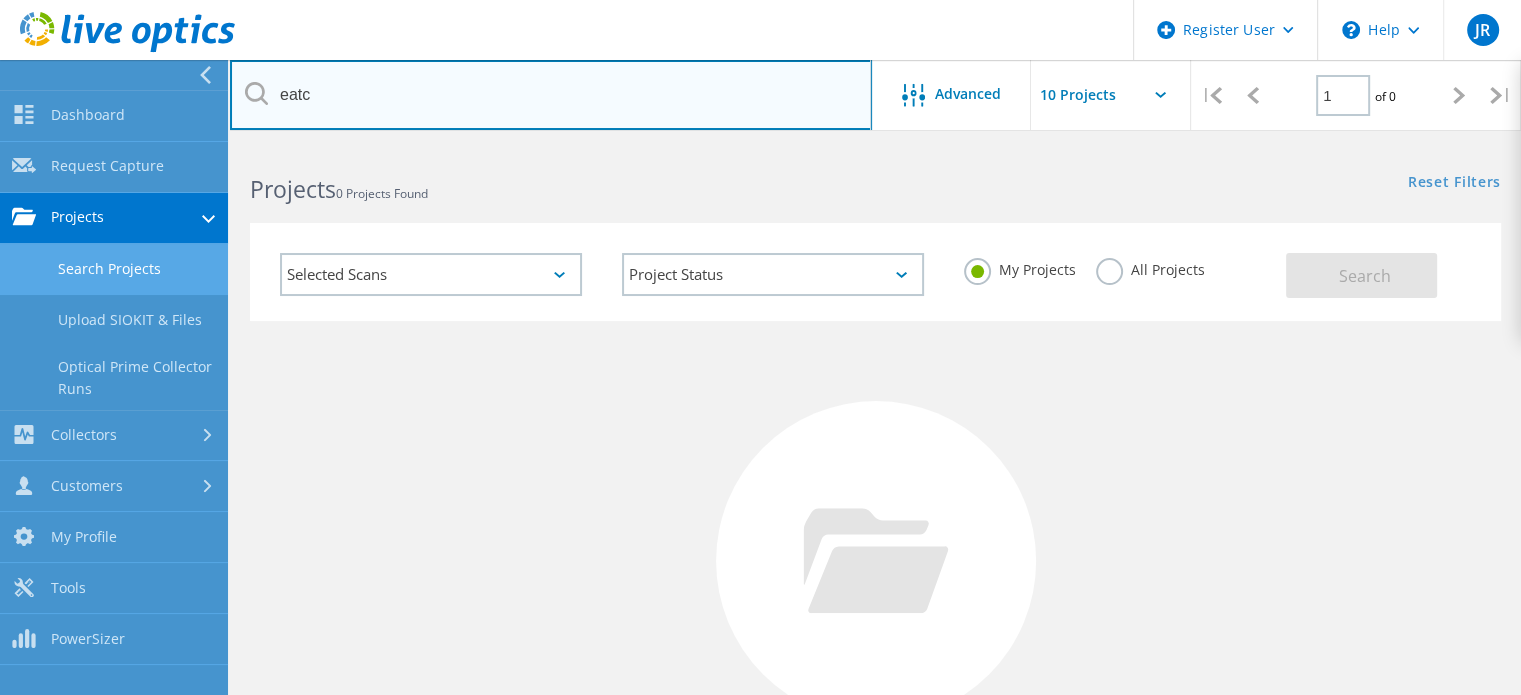 click on "eatc" at bounding box center [551, 95] 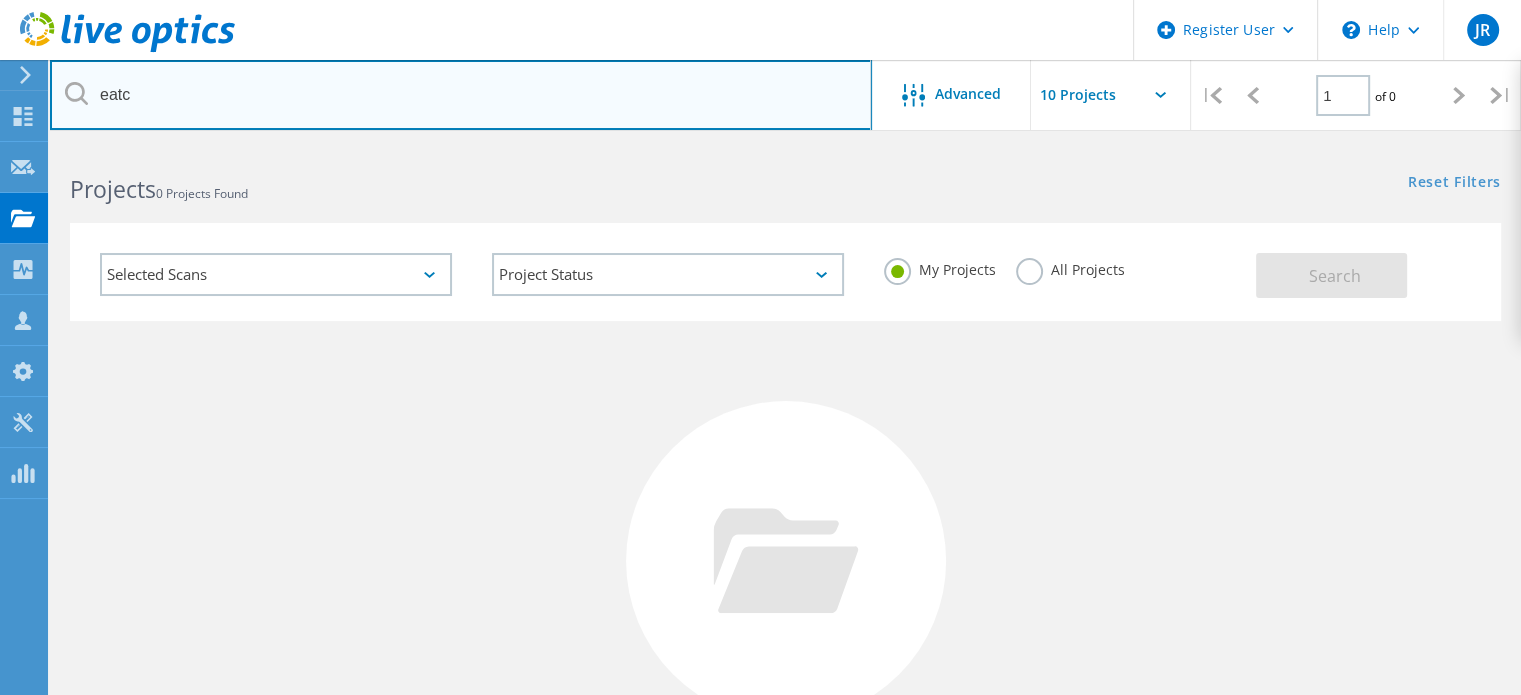 click on "eatc" at bounding box center (461, 95) 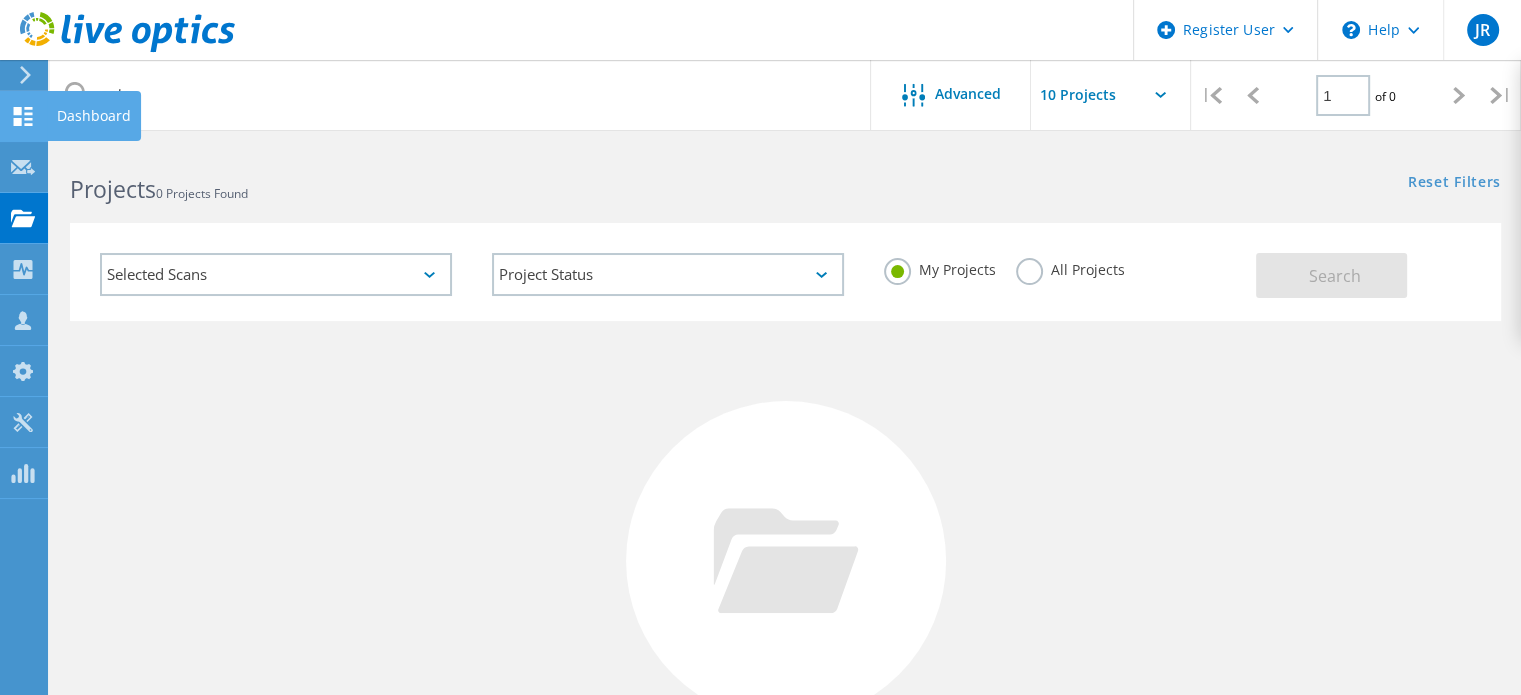 click 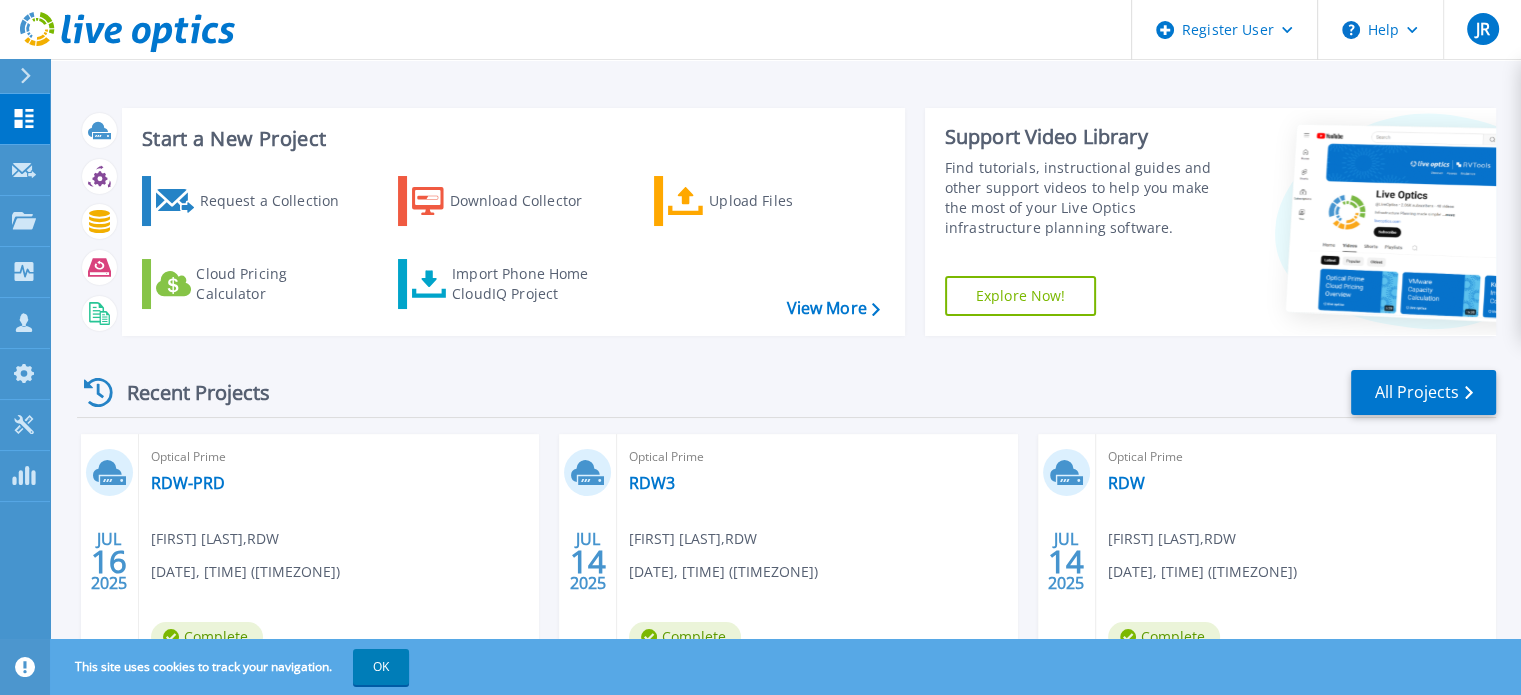 scroll, scrollTop: 200, scrollLeft: 0, axis: vertical 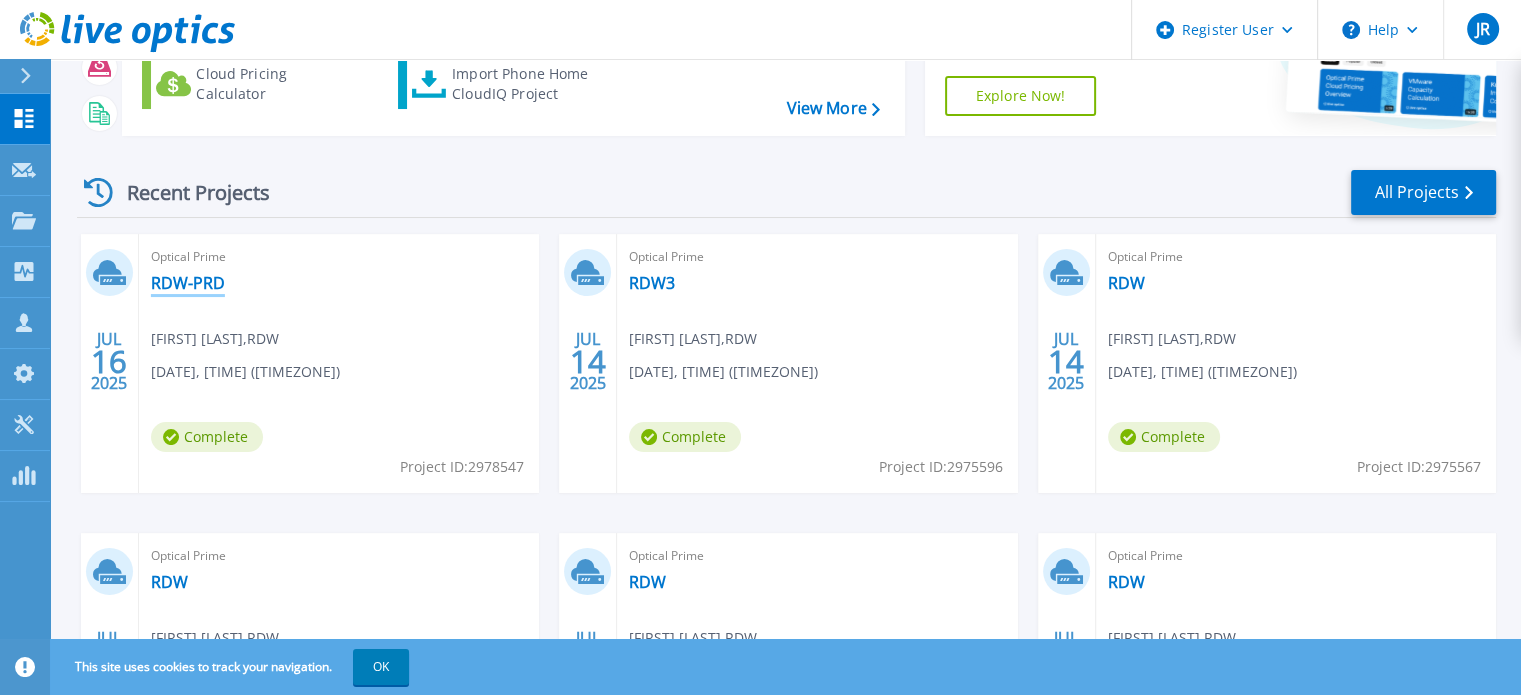 click on "RDW-PRD" at bounding box center (188, 283) 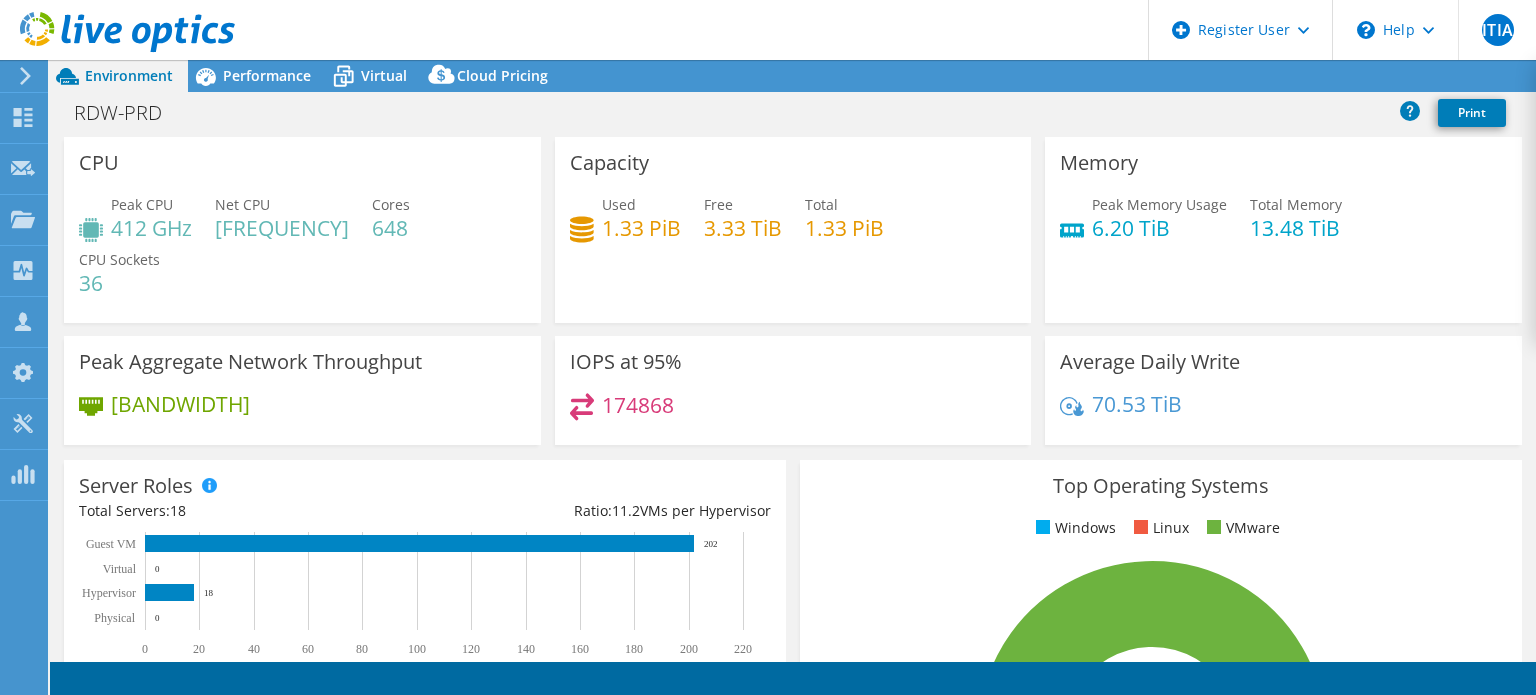 select on "USD" 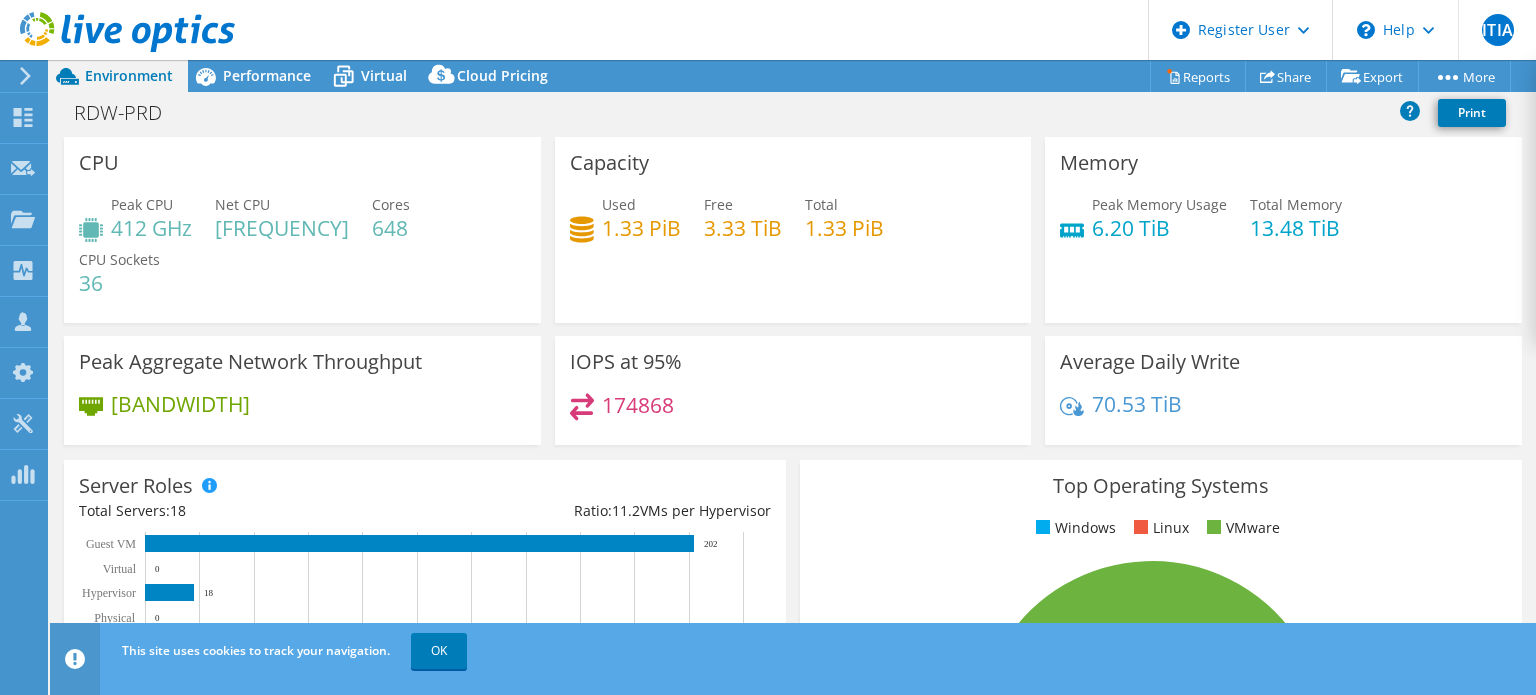 scroll, scrollTop: 0, scrollLeft: 0, axis: both 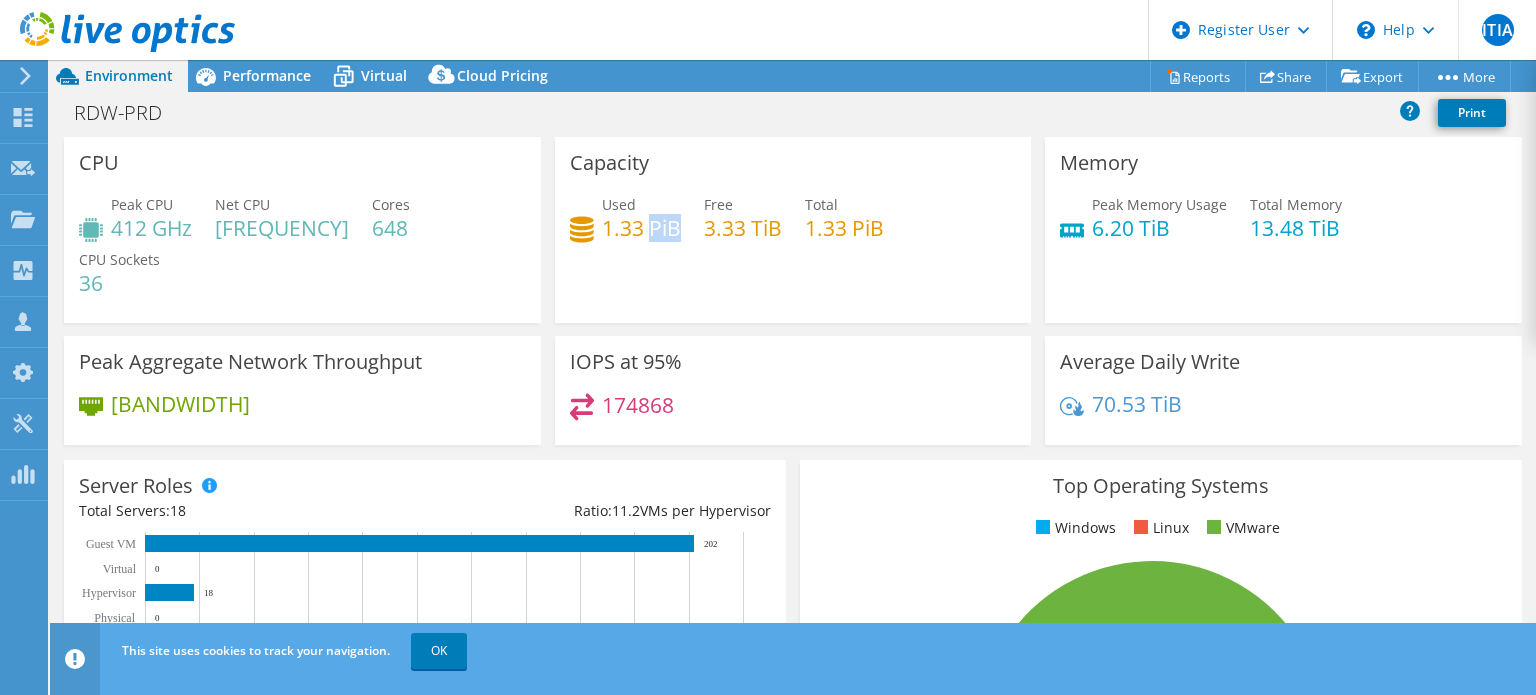 click on "1.33 PiB" at bounding box center (641, 228) 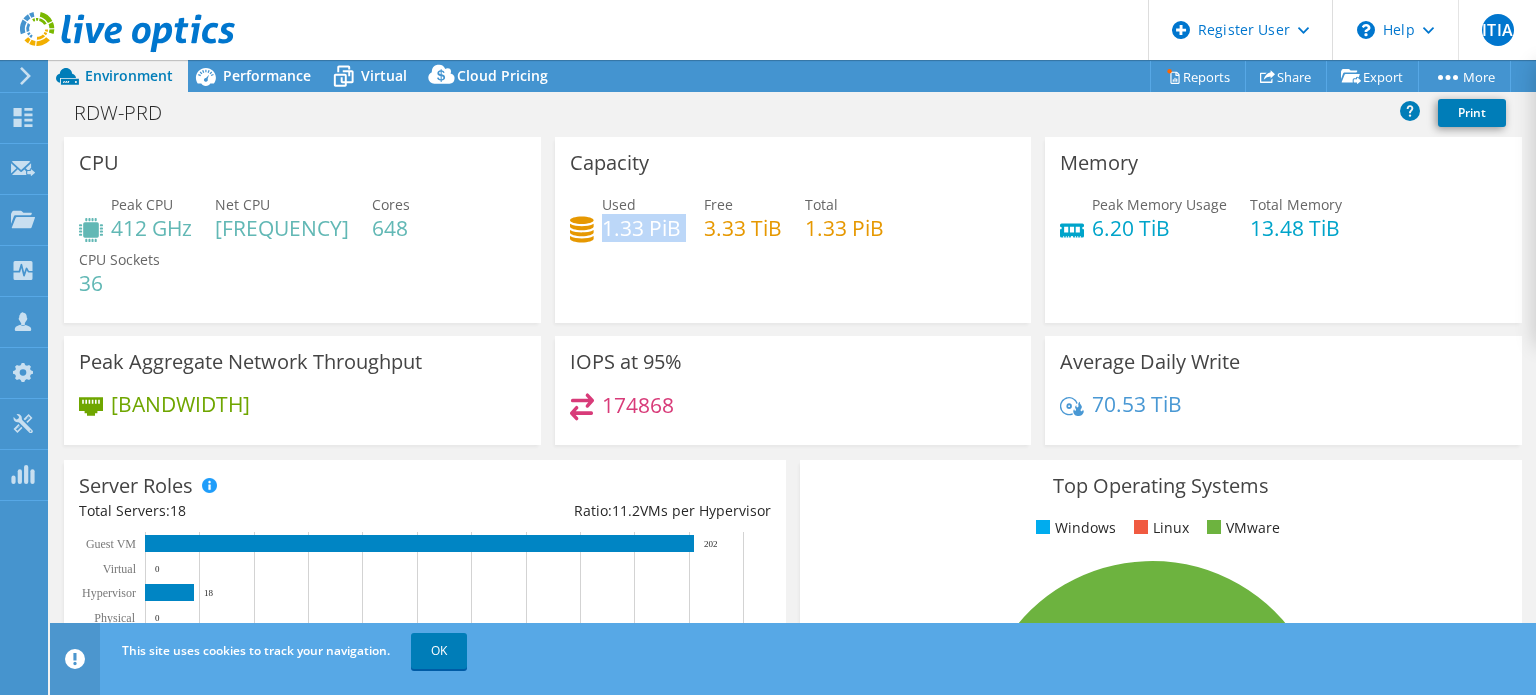 click on "1.33 PiB" at bounding box center [641, 228] 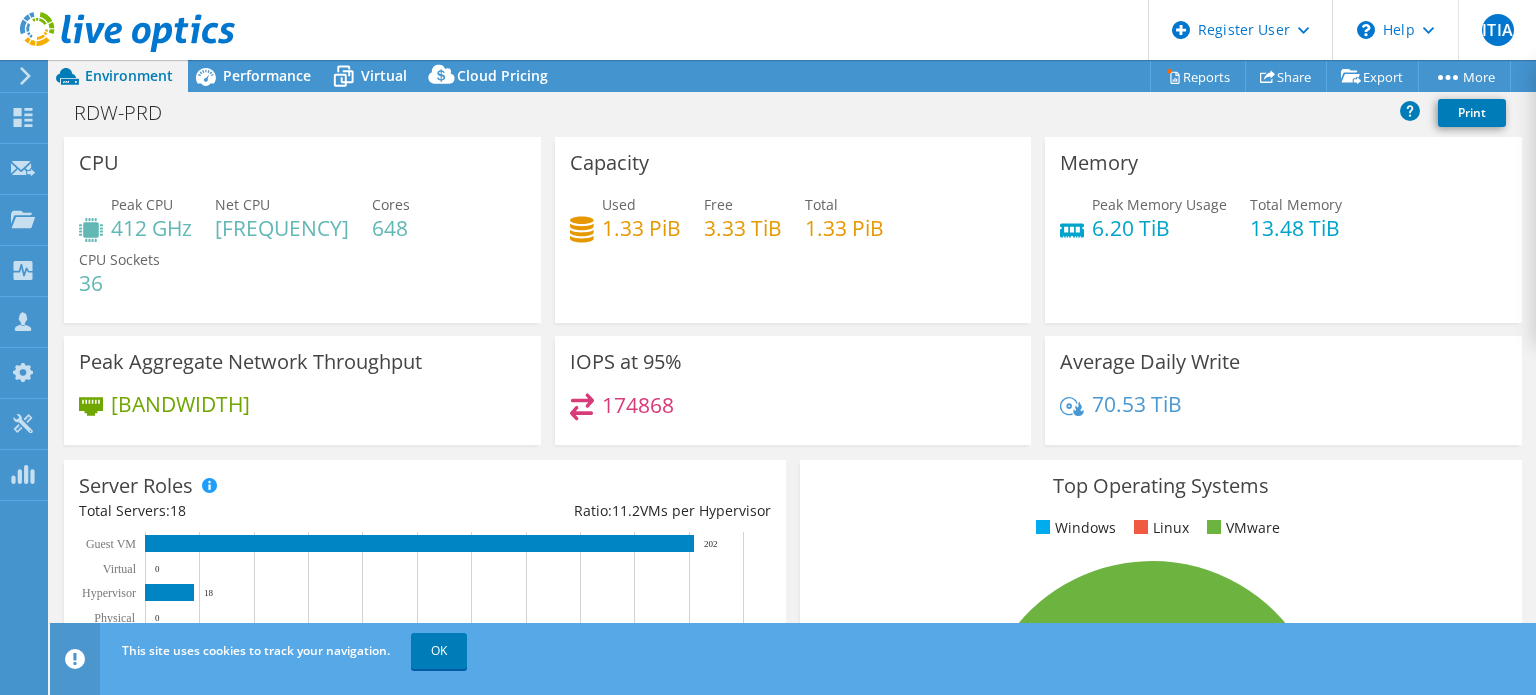 click on "3.33 TiB" at bounding box center [743, 228] 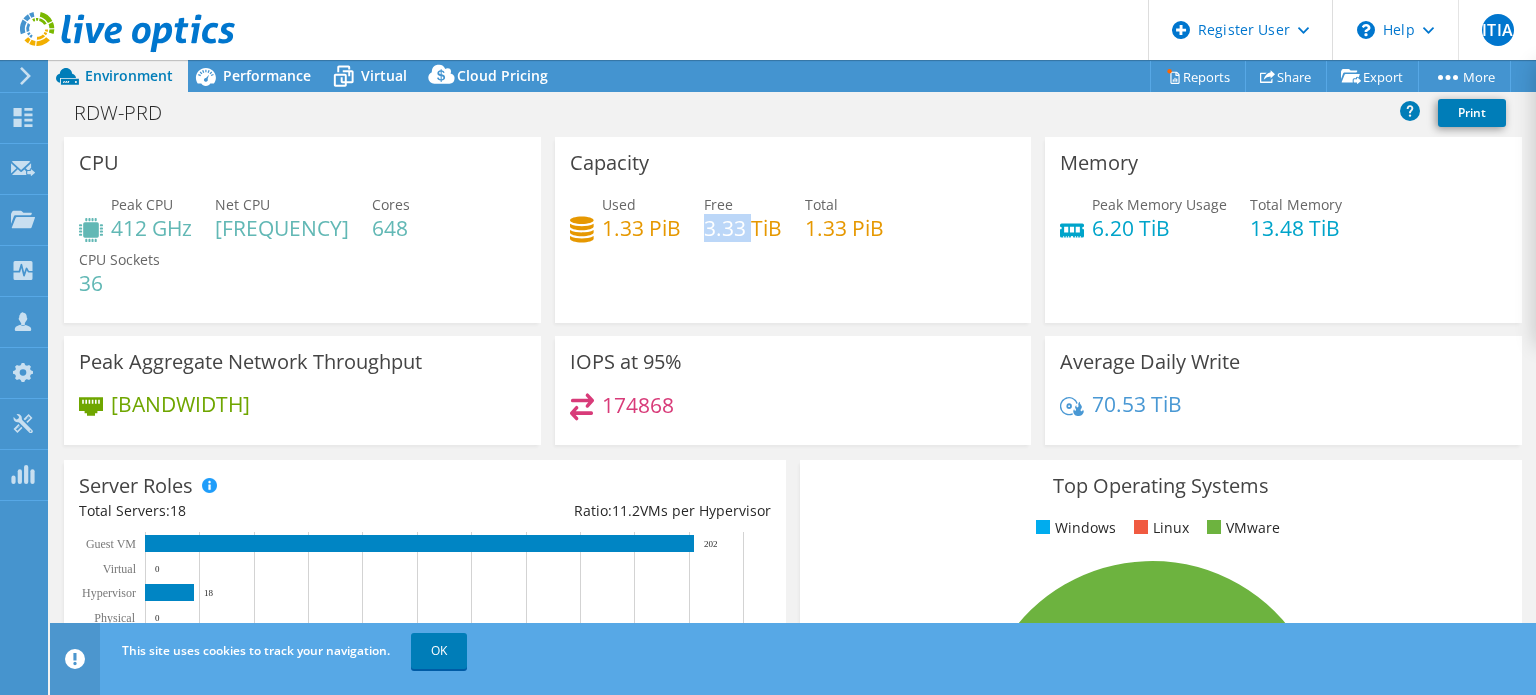 click on "3.33 TiB" at bounding box center (743, 228) 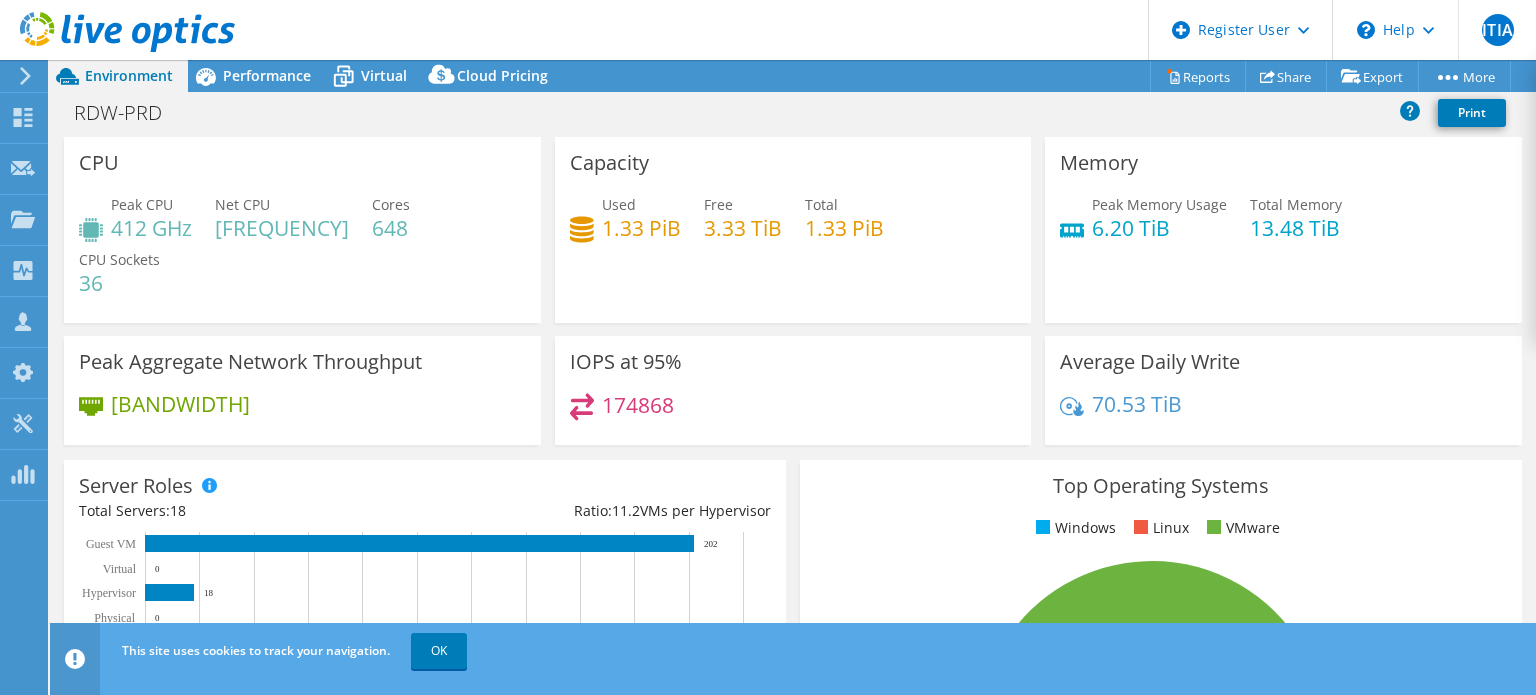 click on "Capacity
Used
1.33 PiB
Free
3.33 TiB
Total
1.33 PiB" at bounding box center (793, 230) 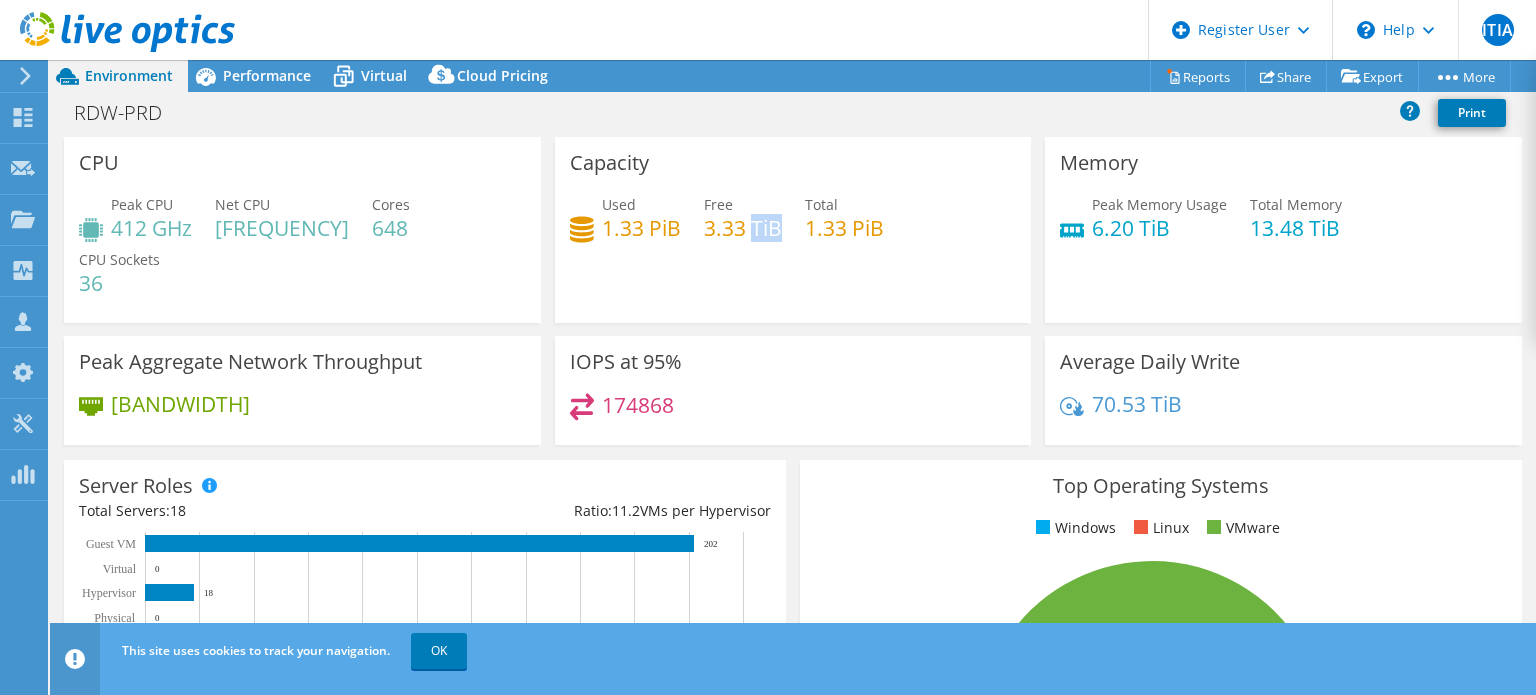 click on "3.33 TiB" at bounding box center (743, 228) 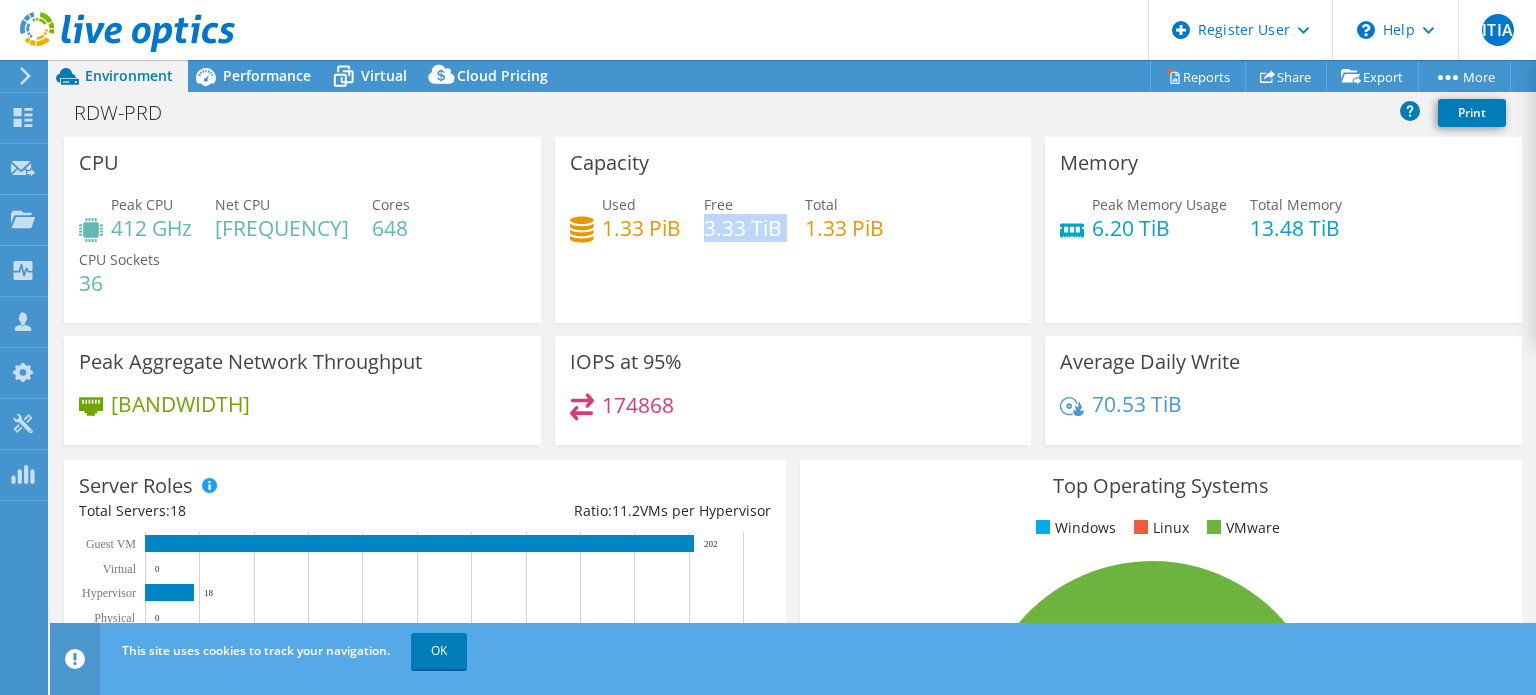 click on "3.33 TiB" at bounding box center (743, 228) 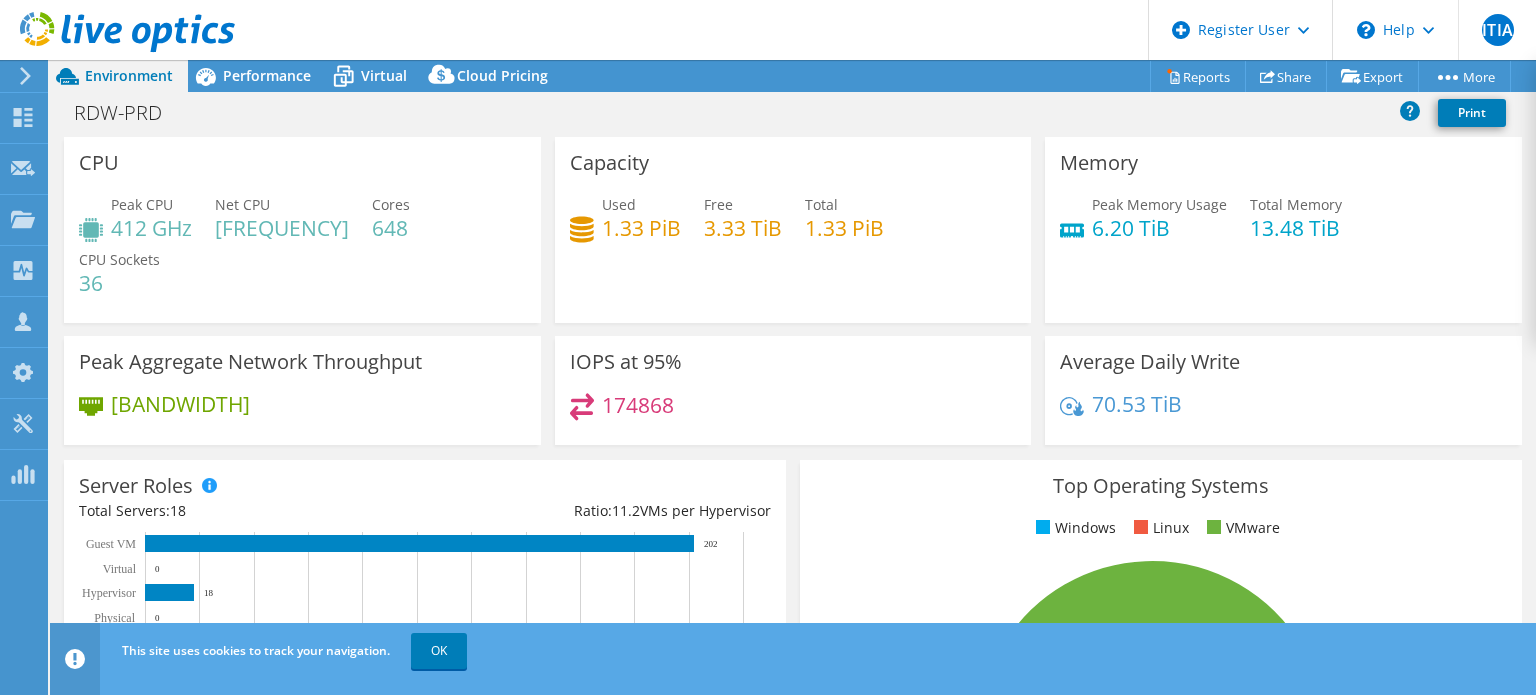 click on "1.33 PiB" at bounding box center [844, 228] 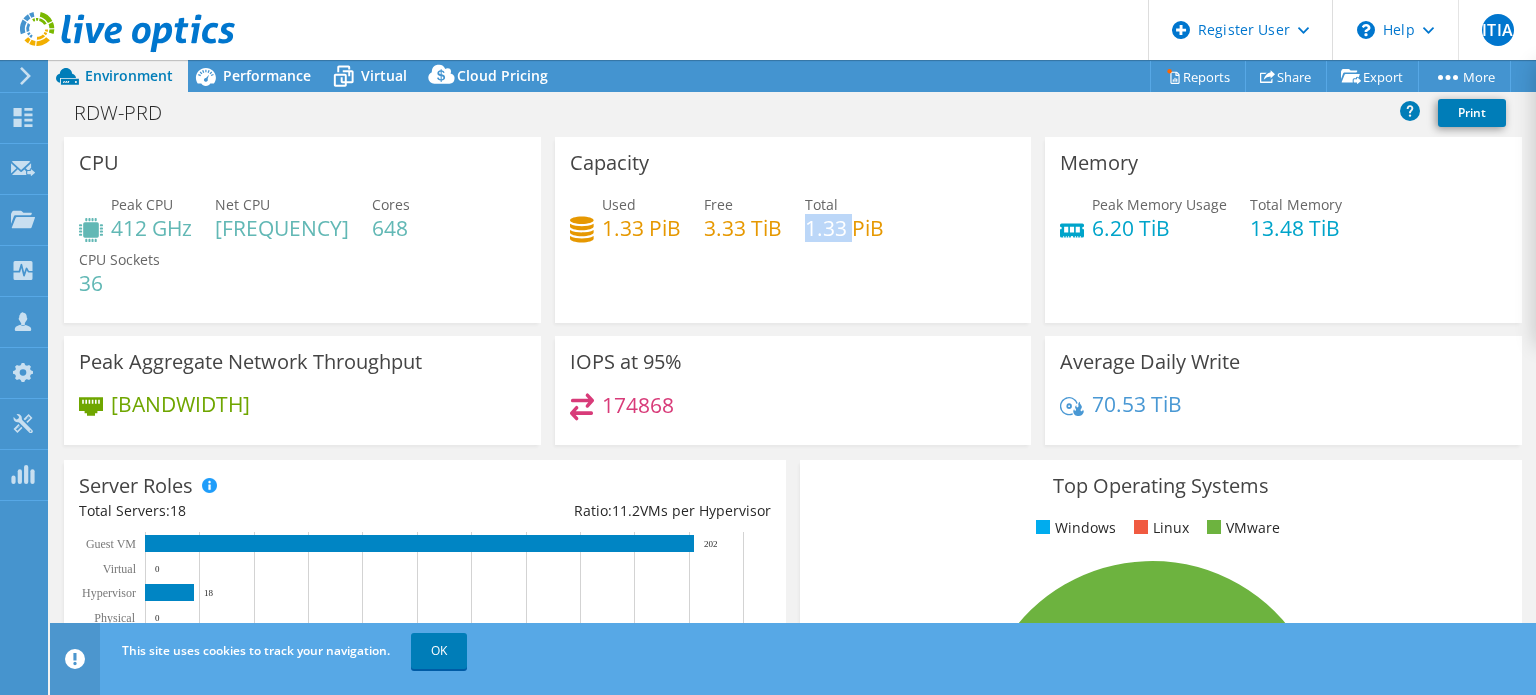 click on "1.33 PiB" at bounding box center (844, 228) 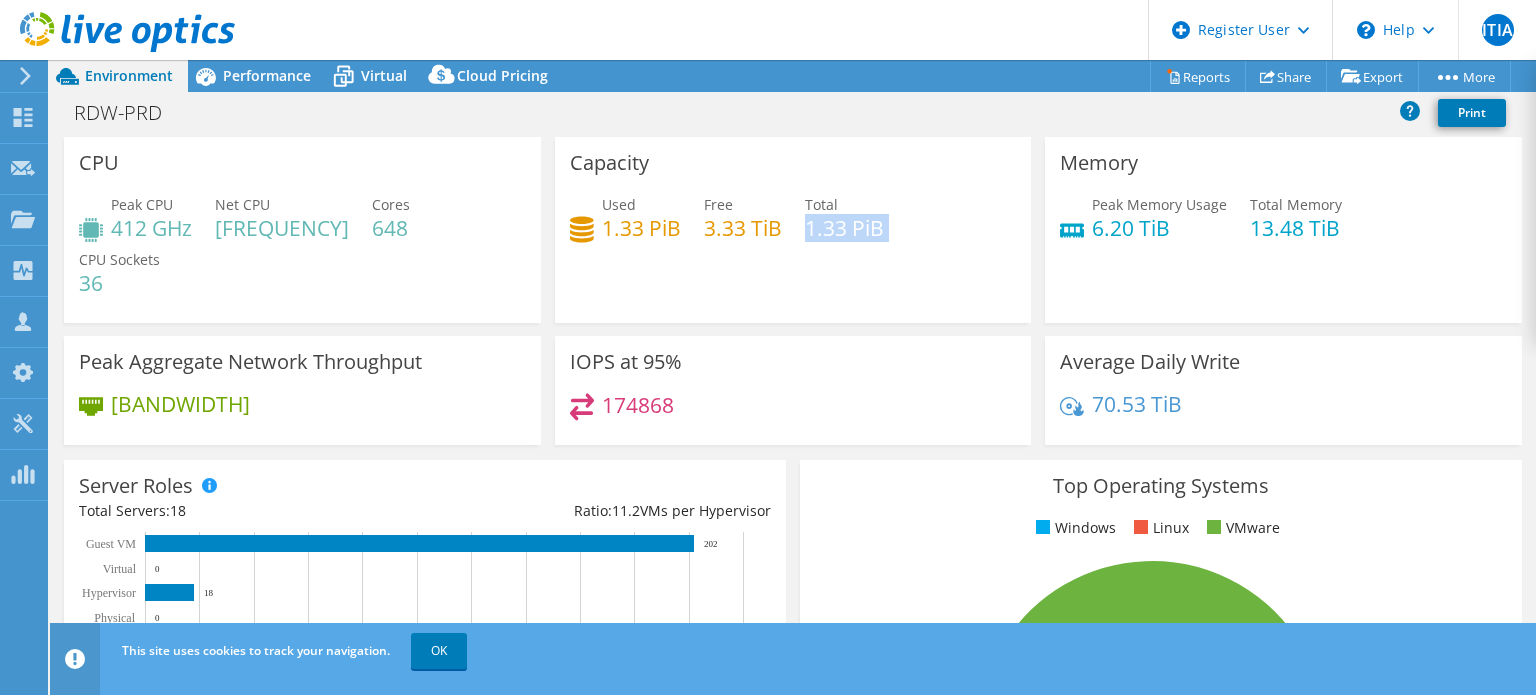 click on "1.33 PiB" at bounding box center [844, 228] 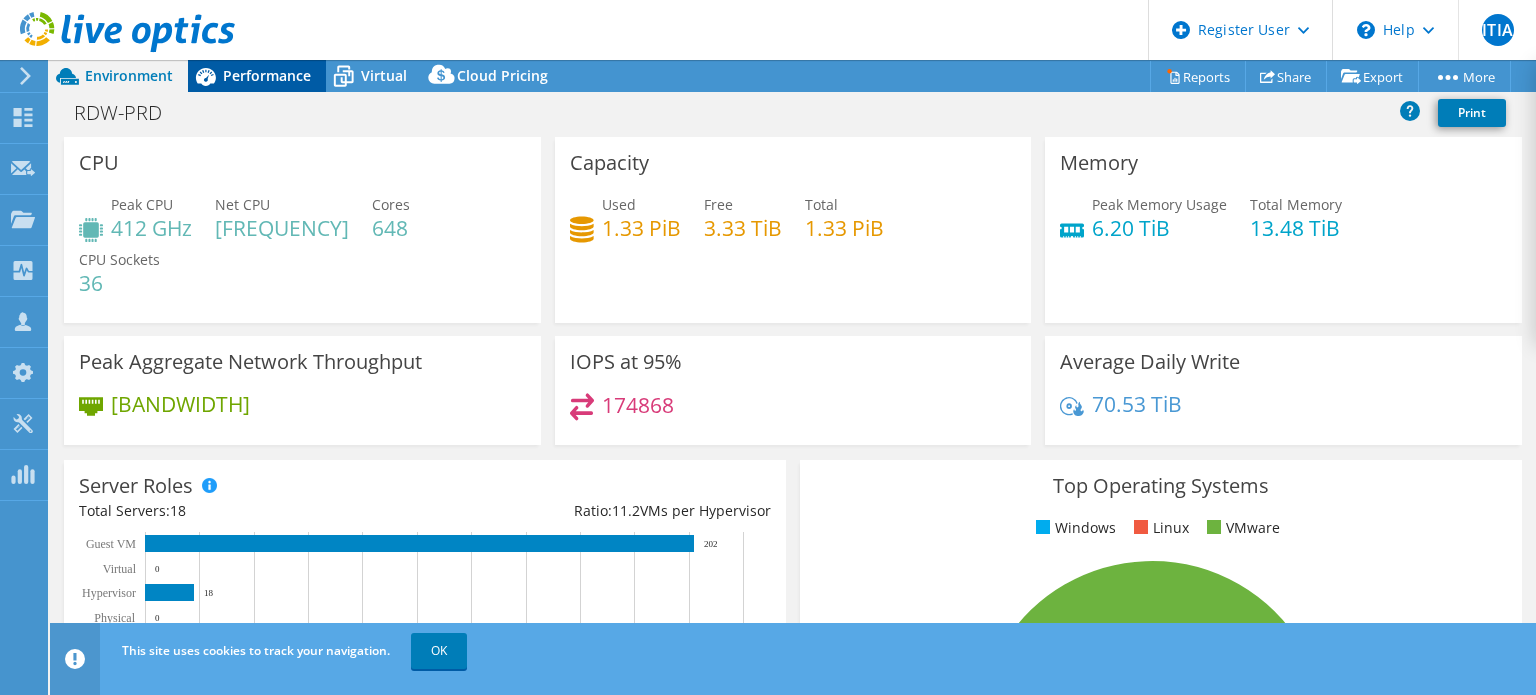 click on "Performance" at bounding box center [267, 75] 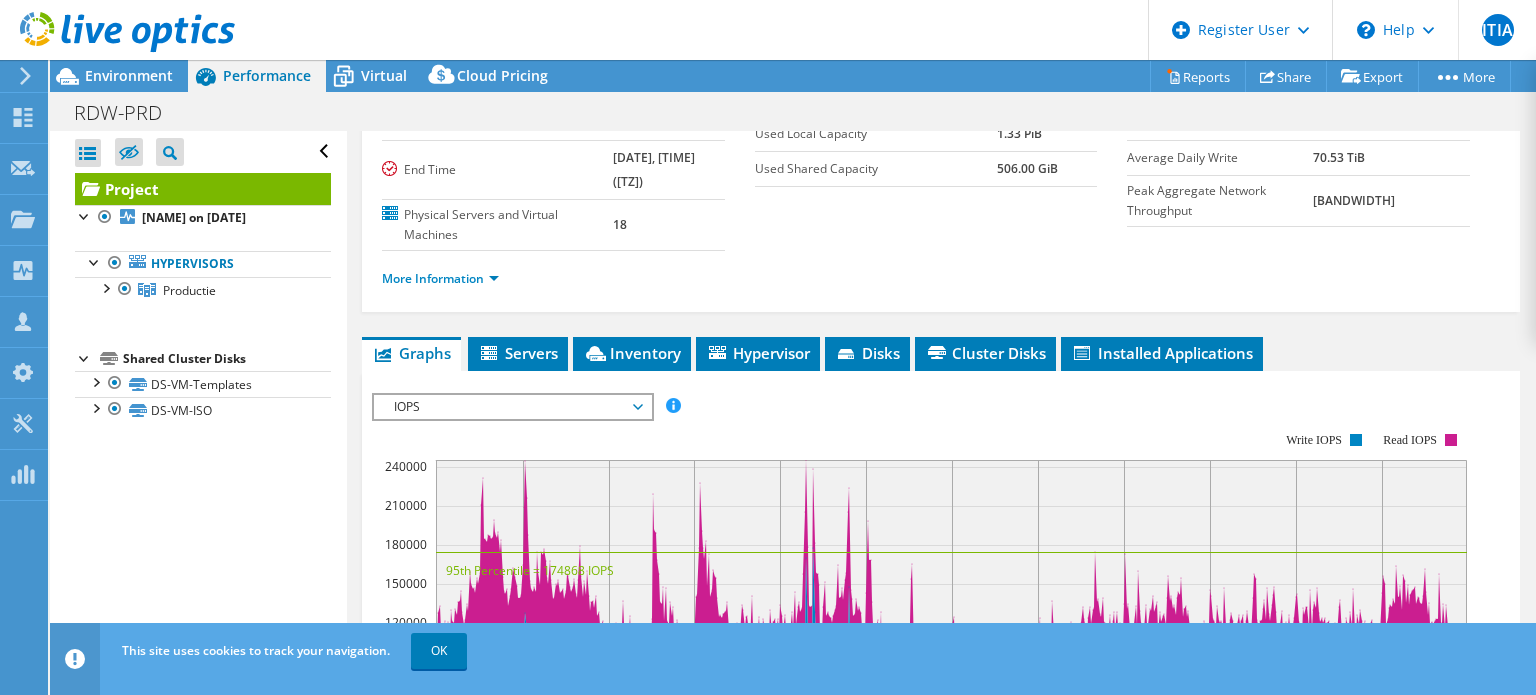 scroll, scrollTop: 200, scrollLeft: 0, axis: vertical 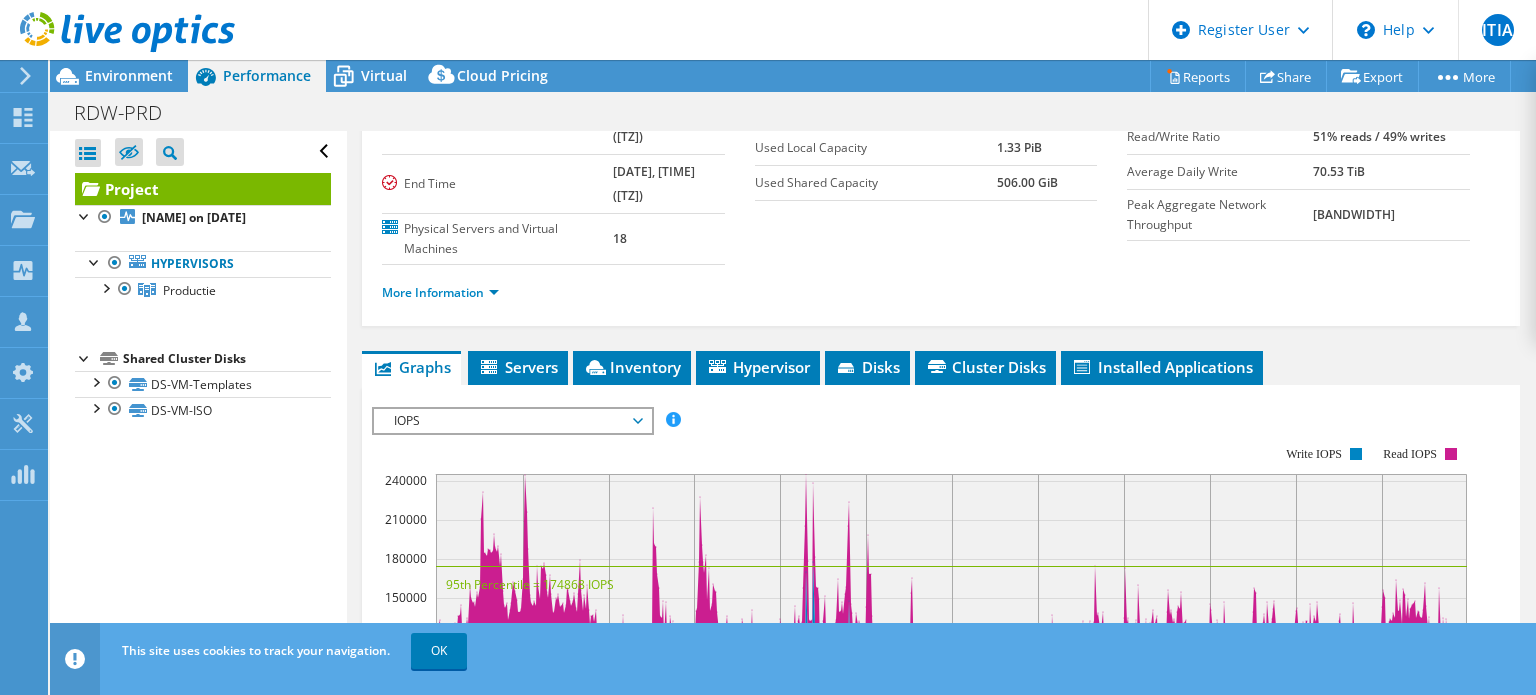 click on "IOPS" at bounding box center (512, 421) 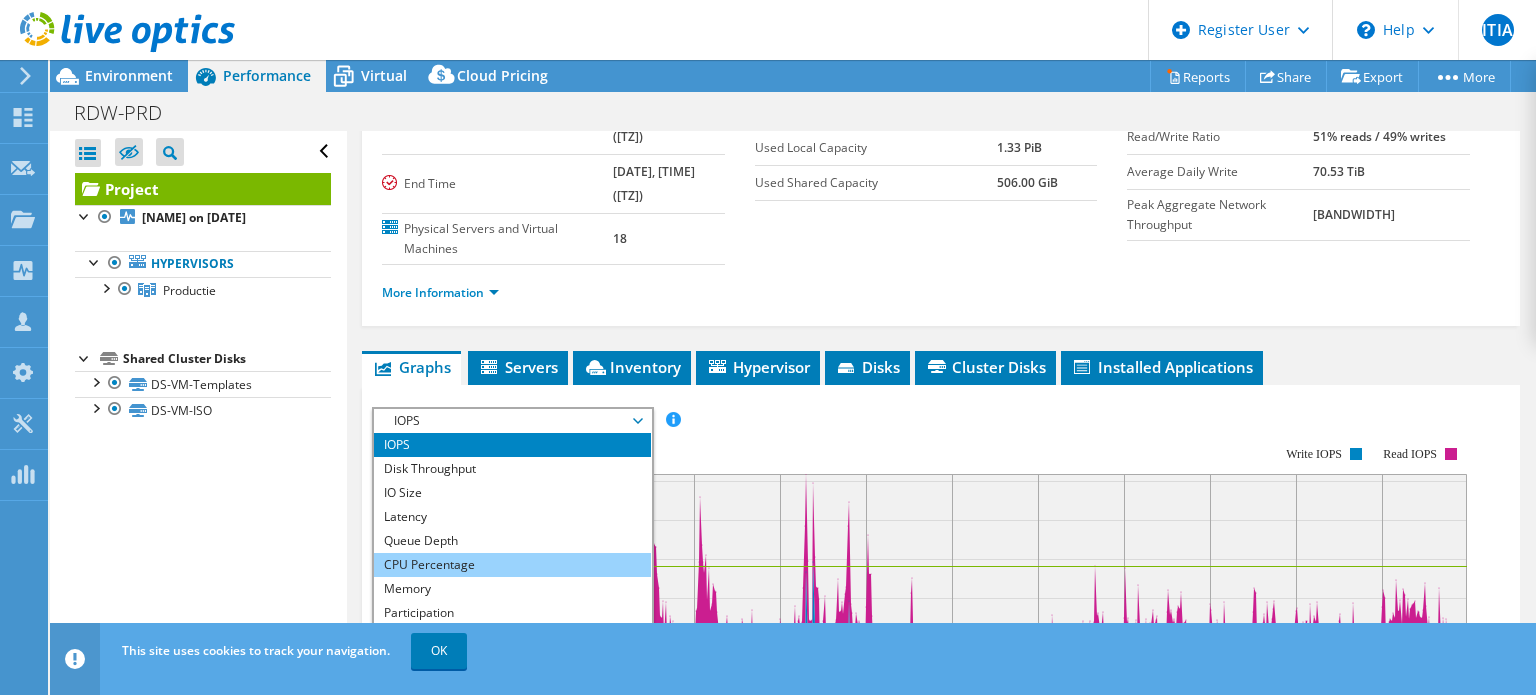 click on "CPU Percentage" at bounding box center (512, 565) 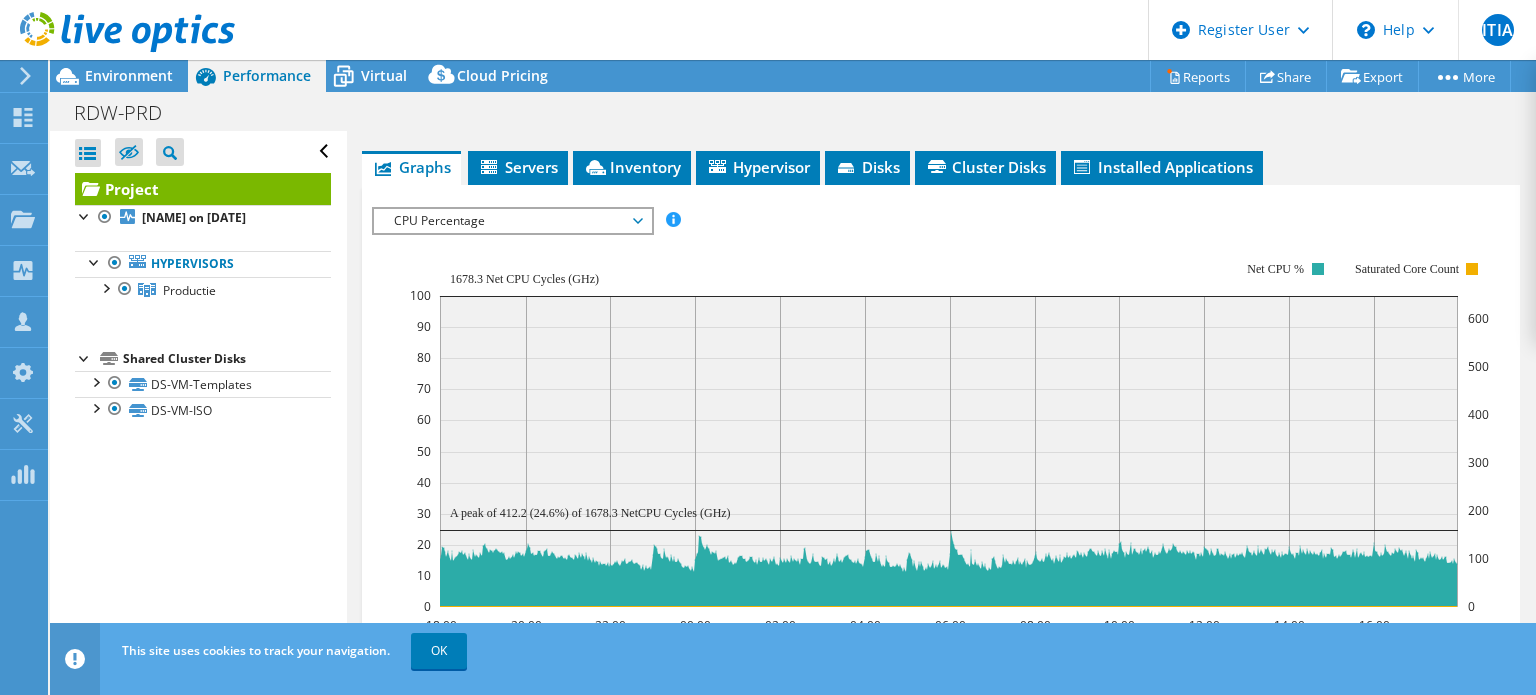 scroll, scrollTop: 600, scrollLeft: 0, axis: vertical 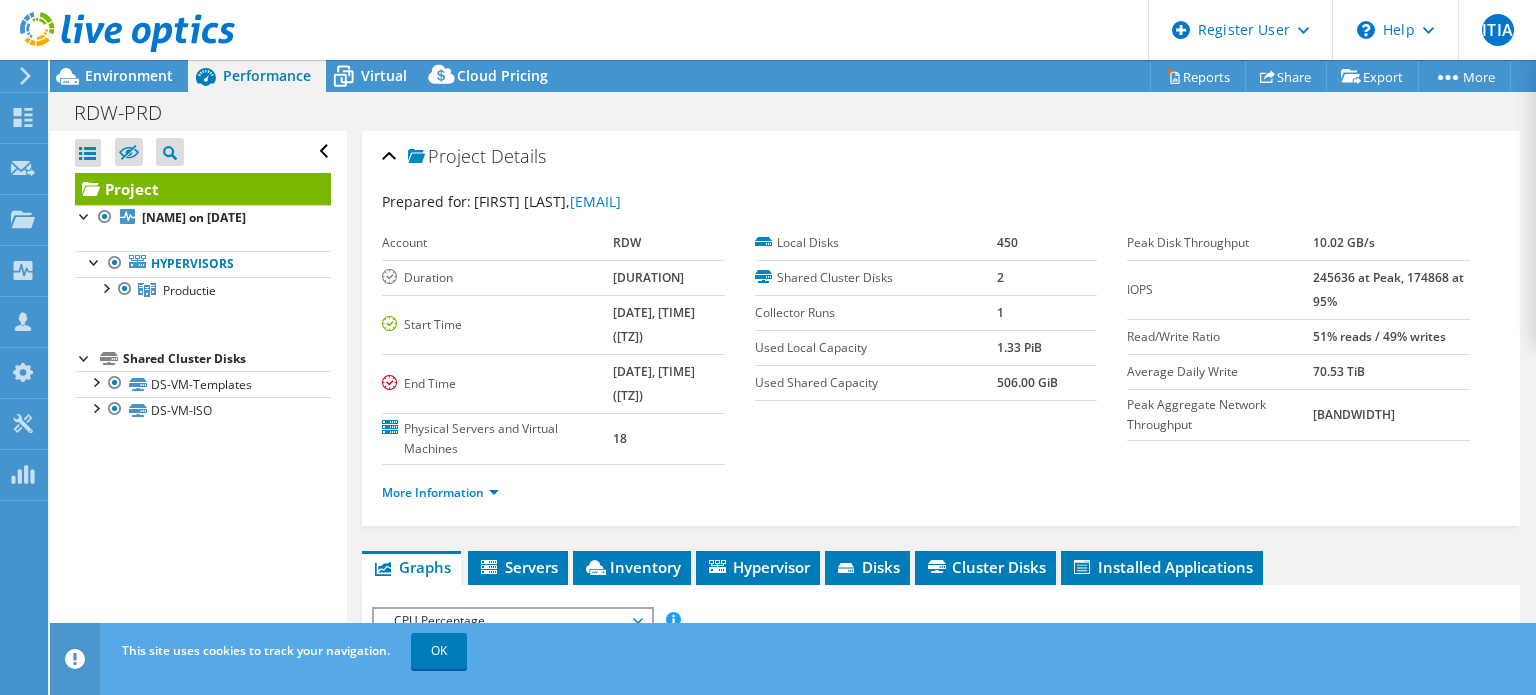click at bounding box center (117, 33) 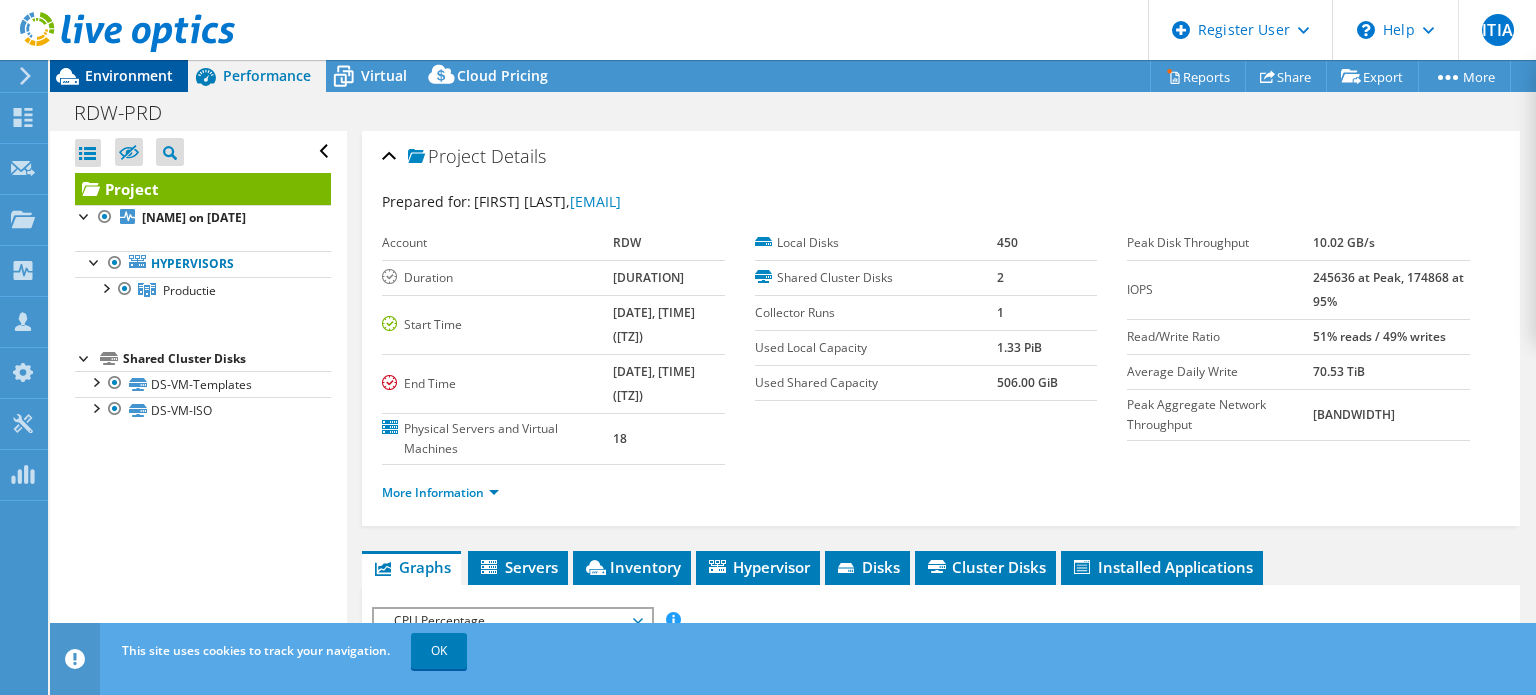 click on "Environment" at bounding box center (129, 75) 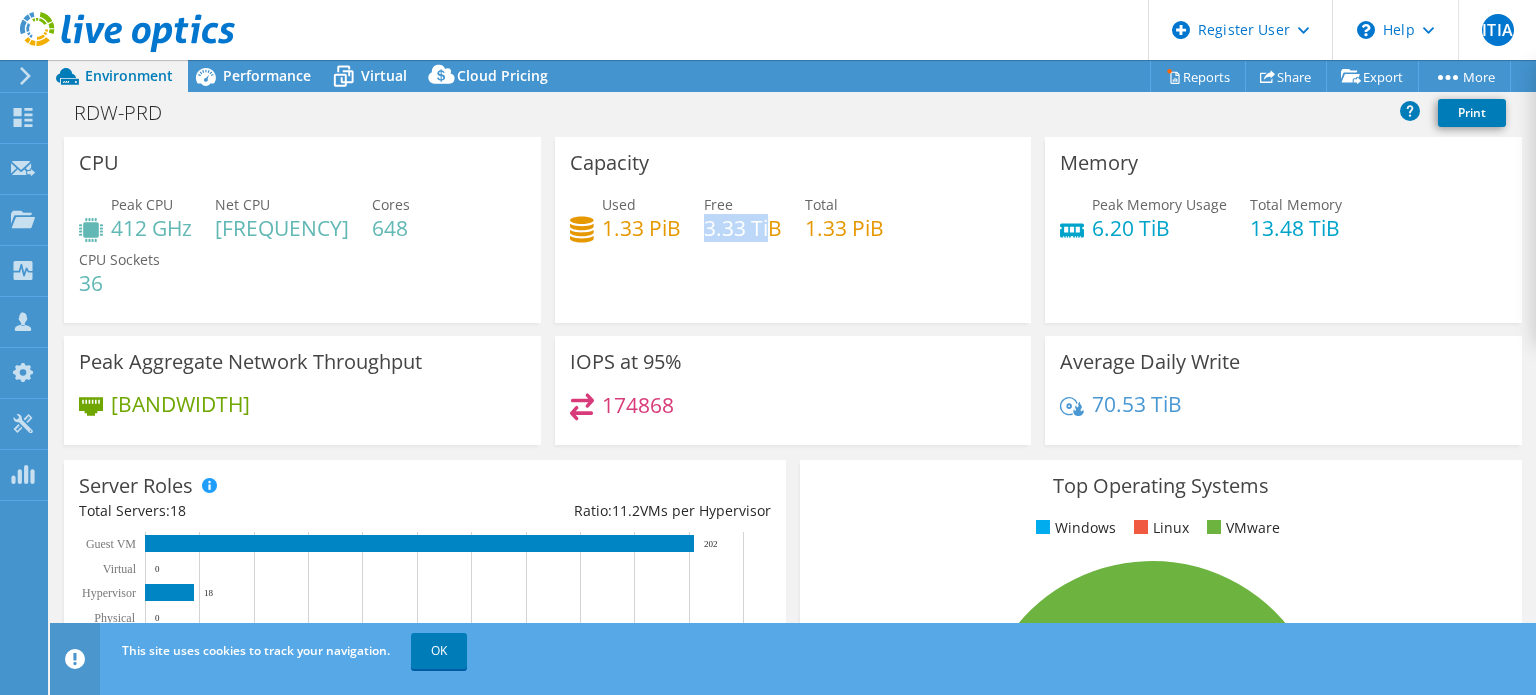 drag, startPoint x: 700, startPoint y: 226, endPoint x: 765, endPoint y: 225, distance: 65.00769 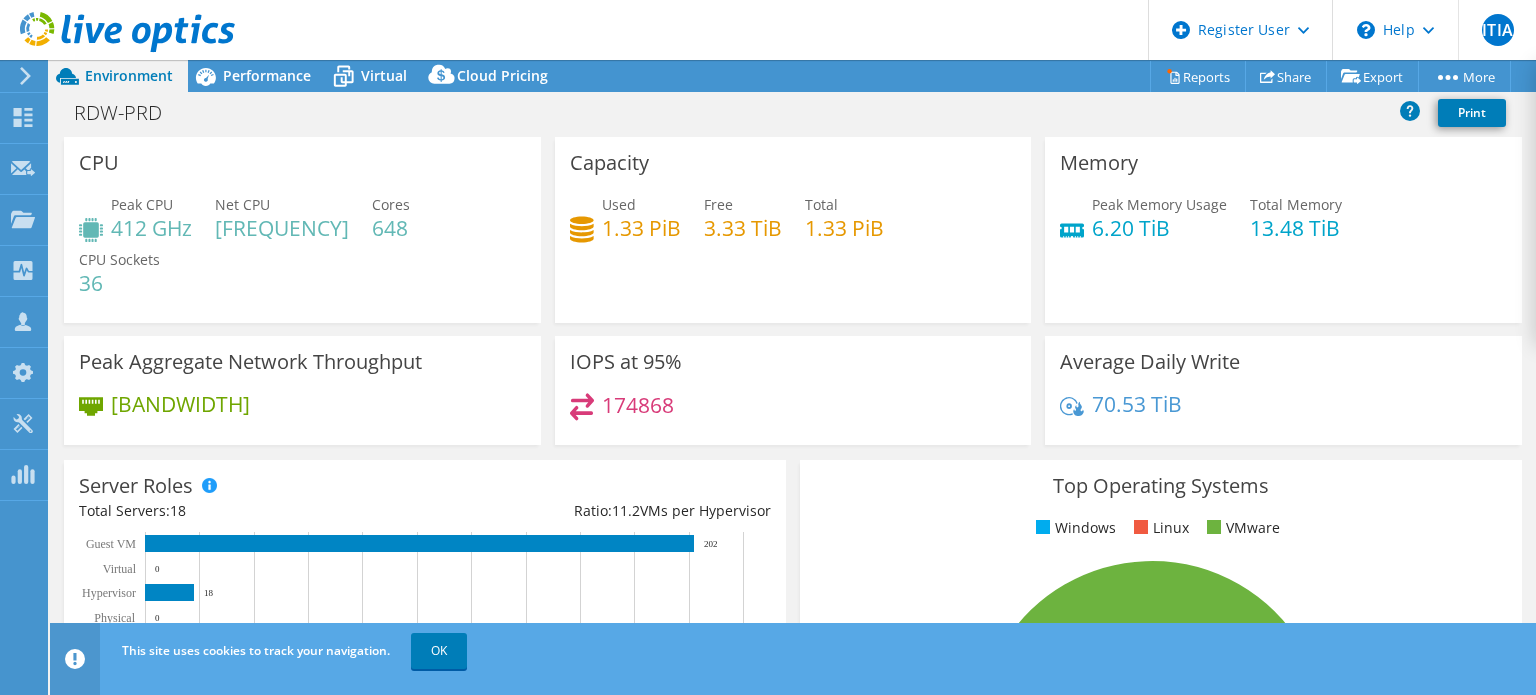 click on "Used
1.33 PiB
Free
3.33 TiB
Total
1.33 PiB" at bounding box center [793, 226] 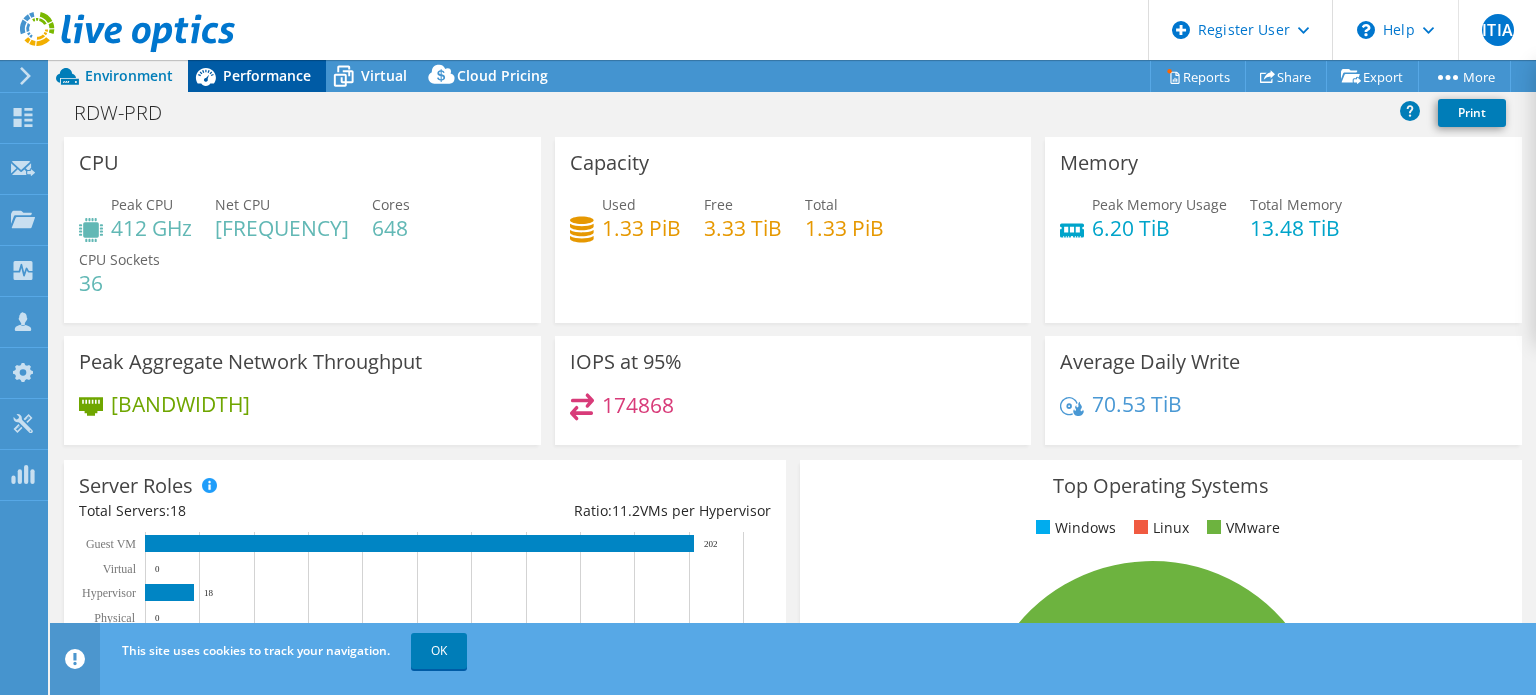 click on "Performance" at bounding box center (267, 75) 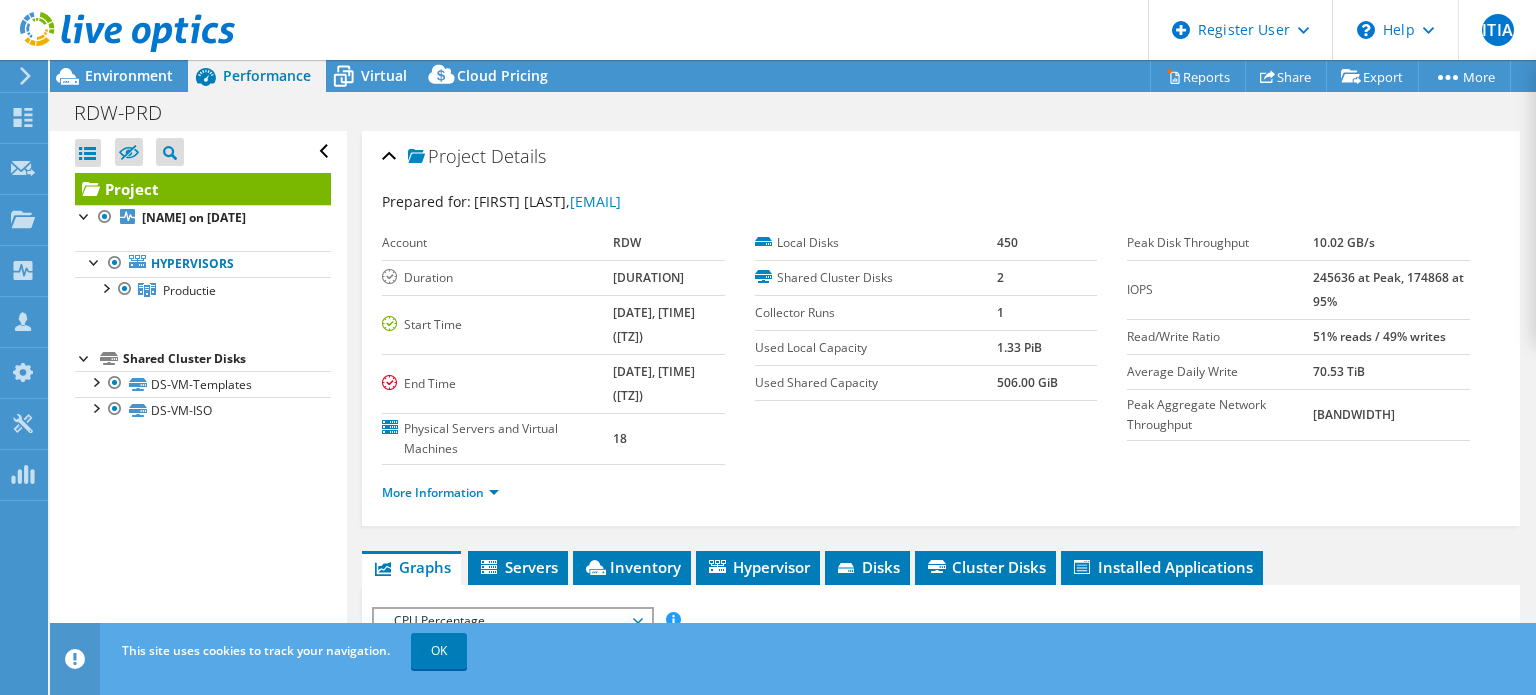 click on "Shared Cluster Disks" at bounding box center [227, 359] 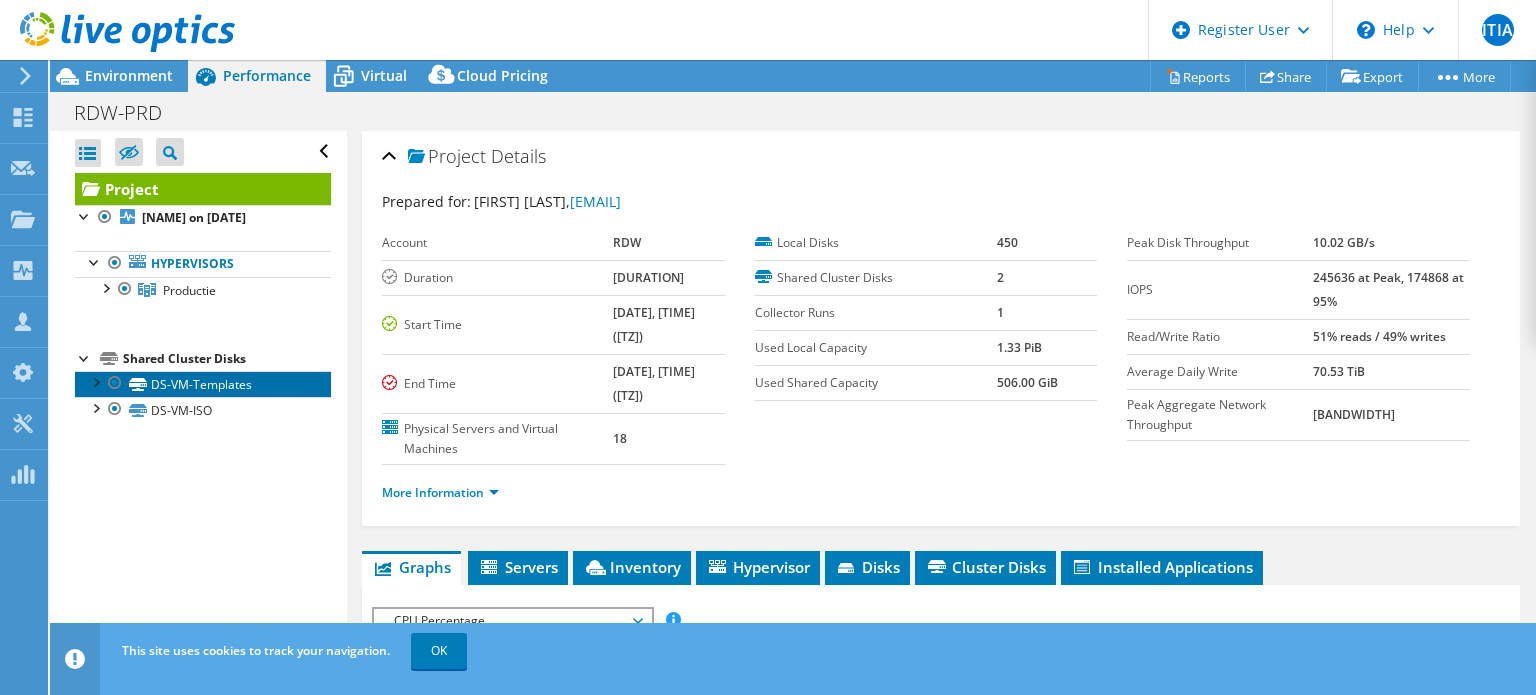 click on "DS-VM-Templates" at bounding box center (203, 384) 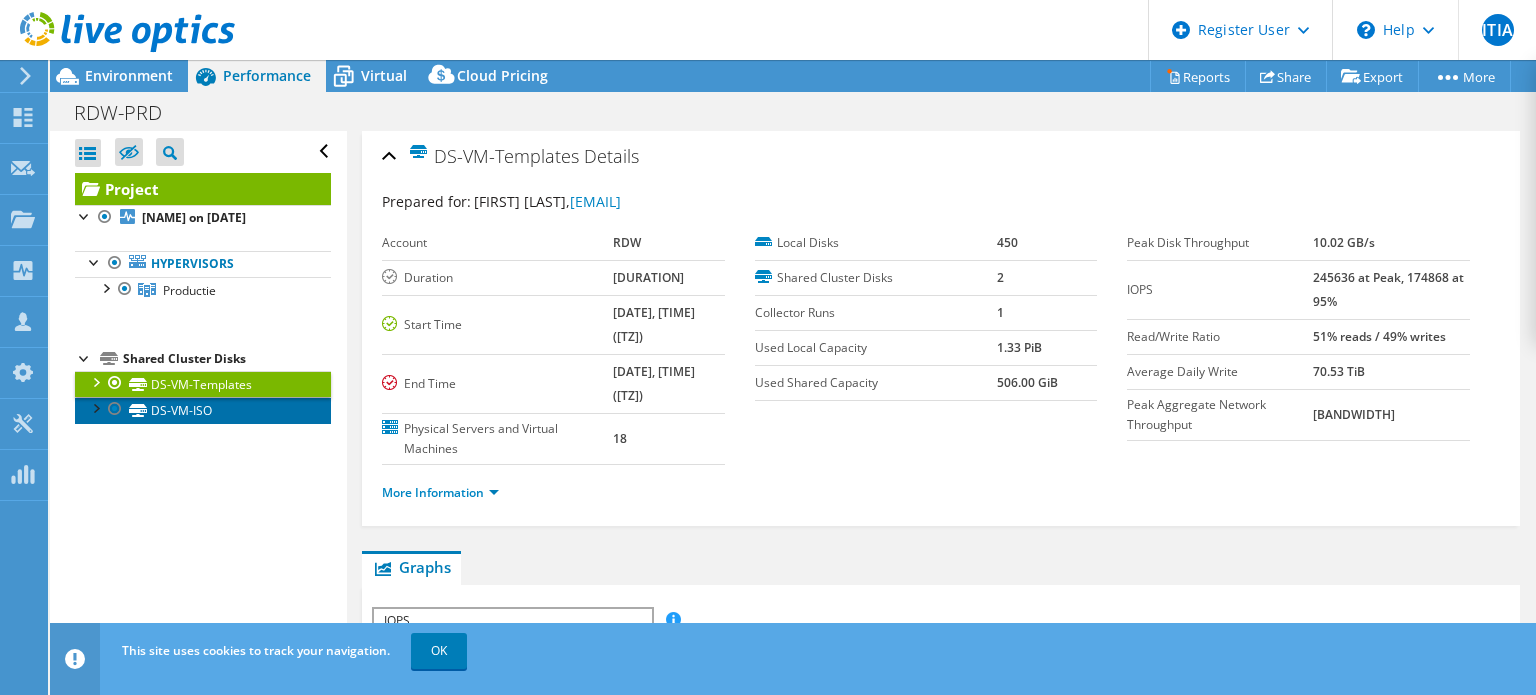 click on "DS-VM-ISO" at bounding box center [203, 410] 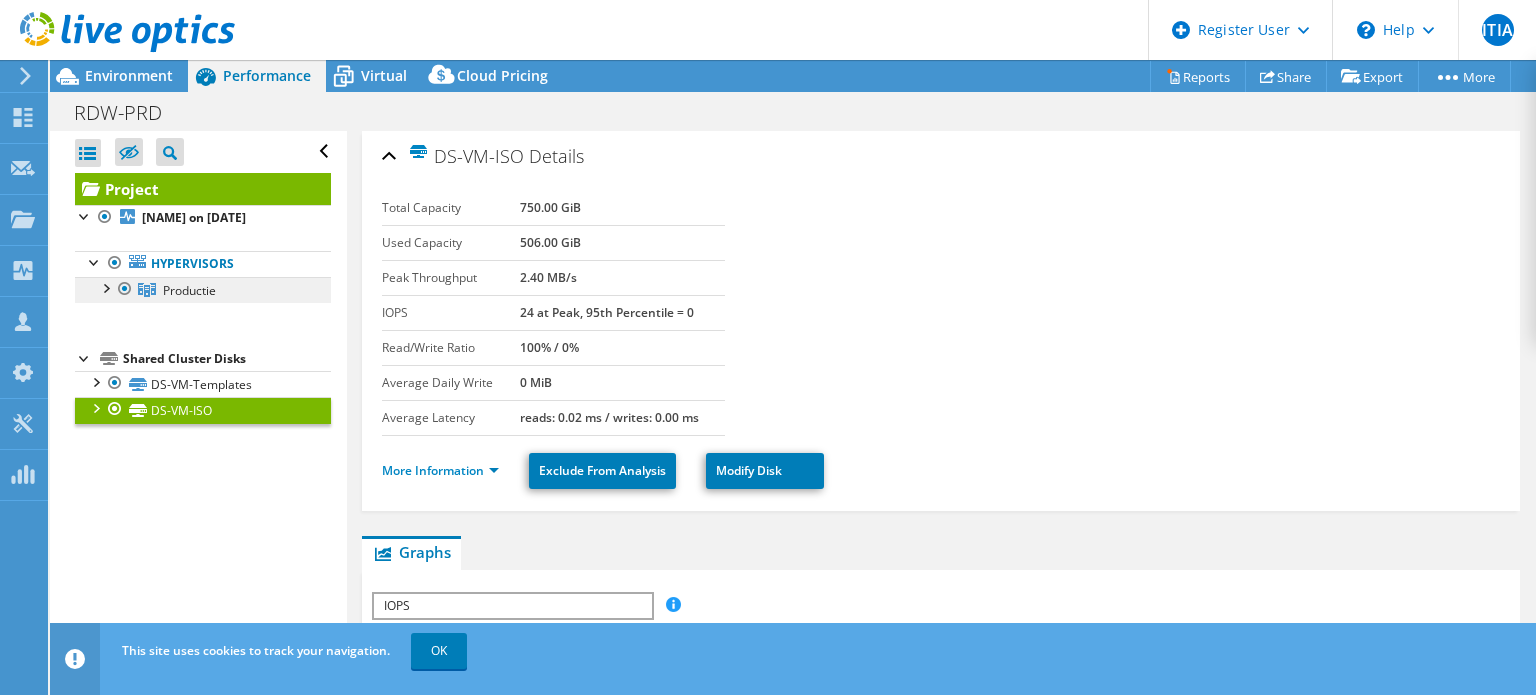 click 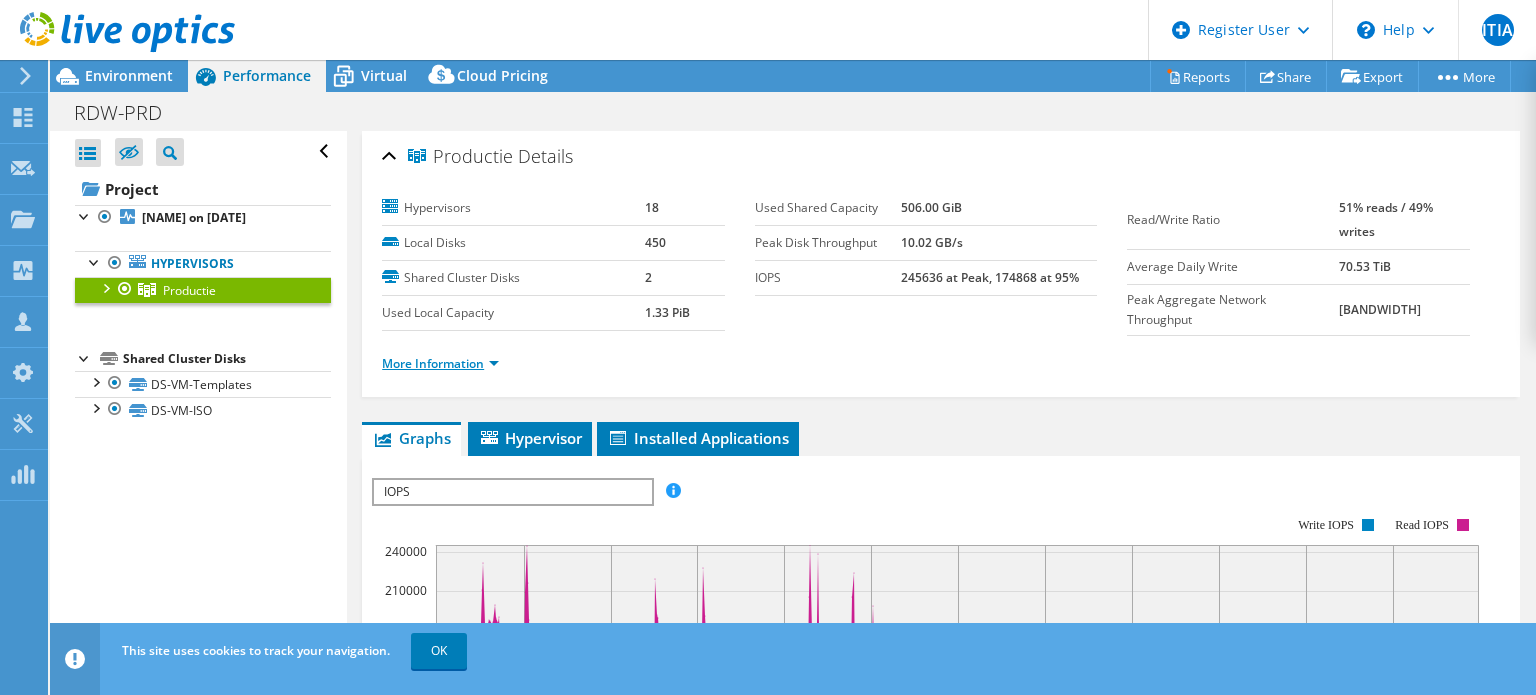 click on "More Information" at bounding box center [440, 363] 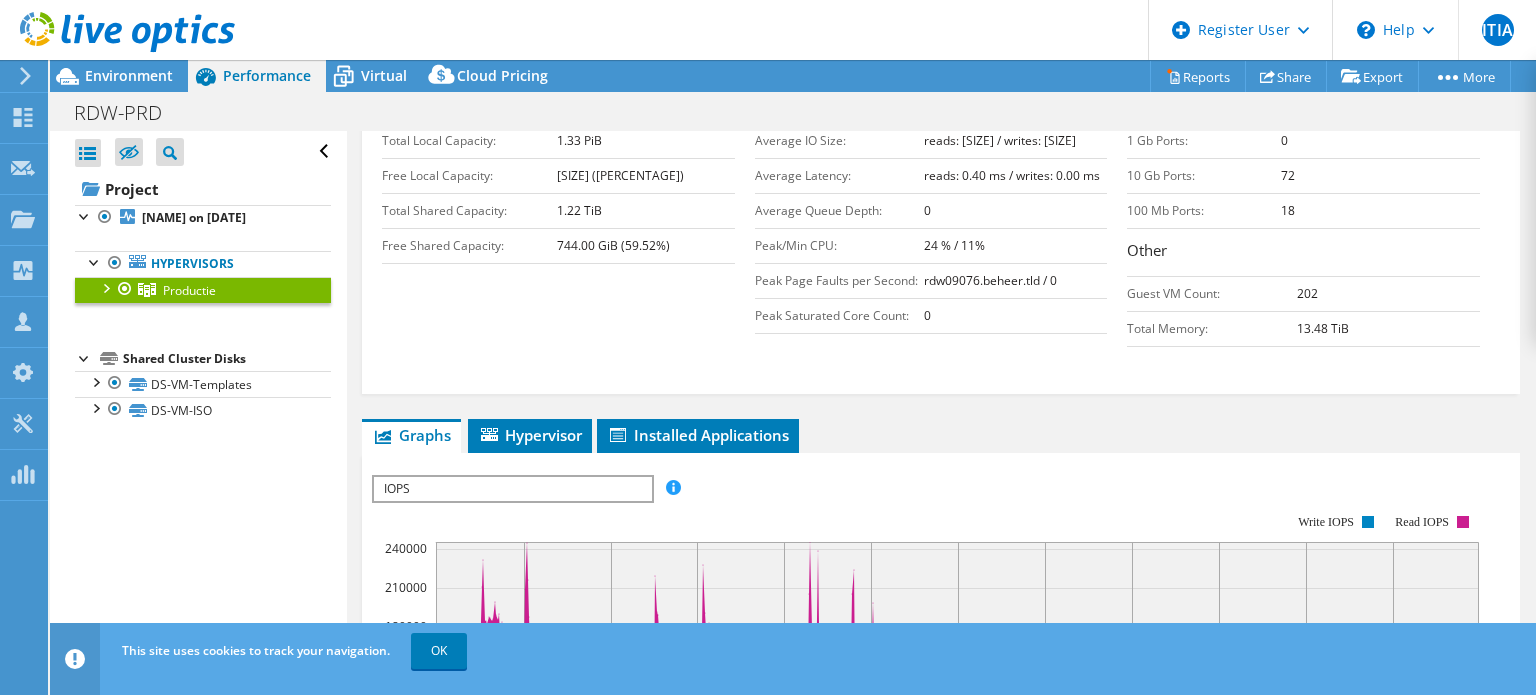 scroll, scrollTop: 700, scrollLeft: 0, axis: vertical 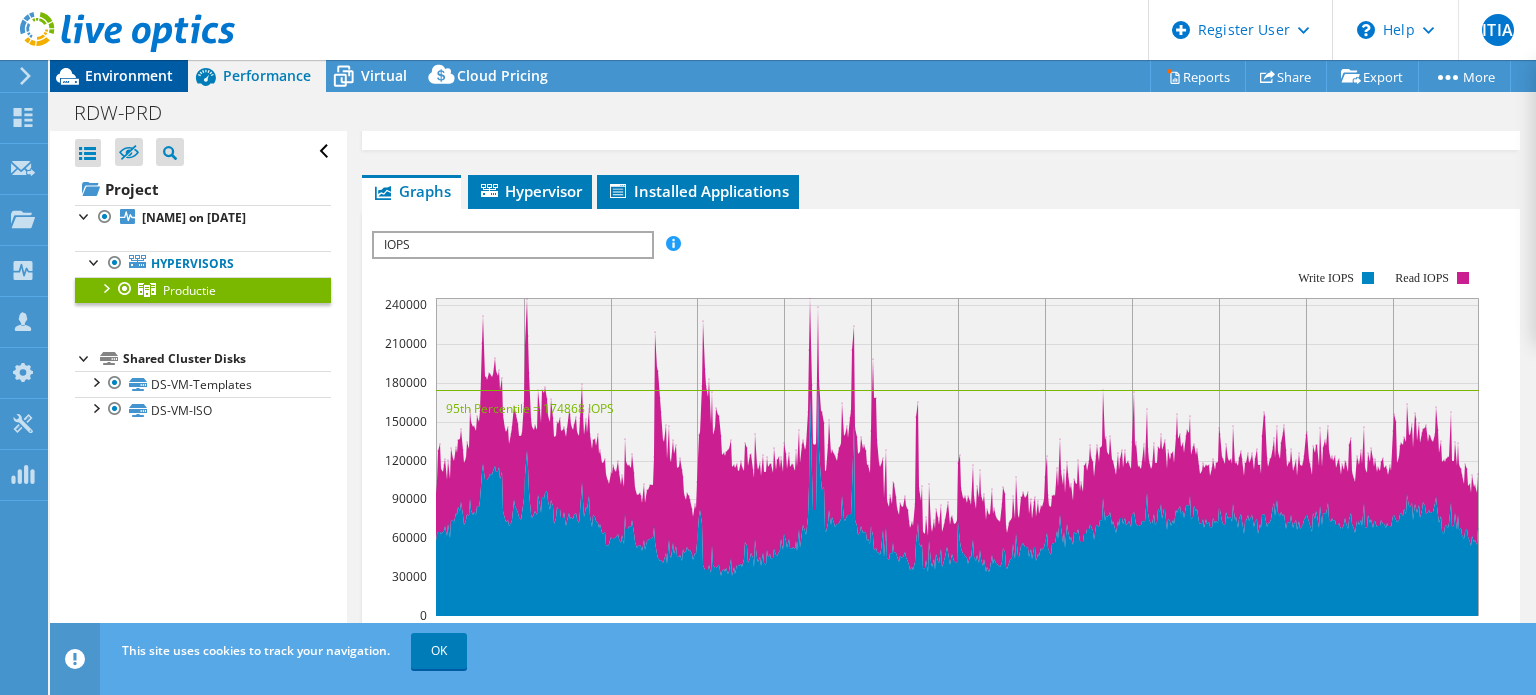 click on "Environment" at bounding box center [129, 75] 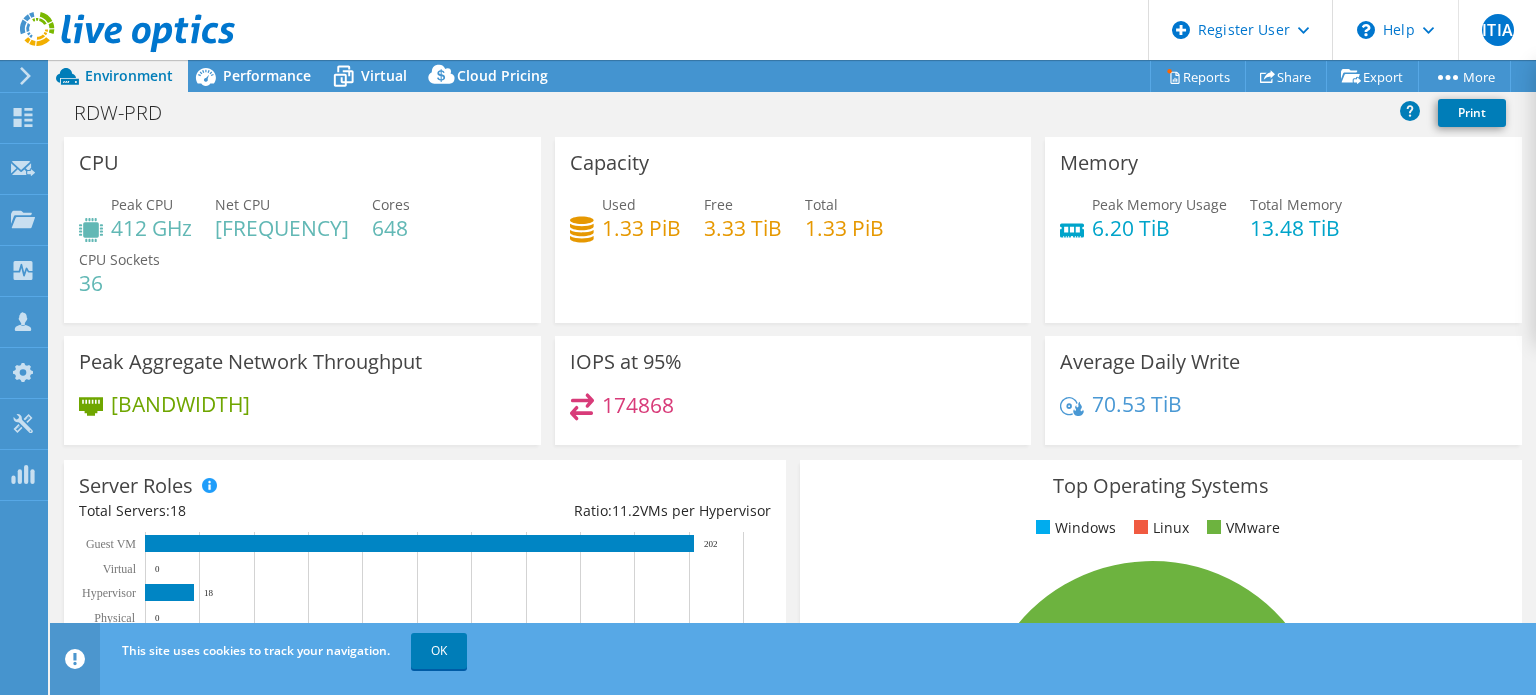 click on "3.33 TiB" at bounding box center [743, 228] 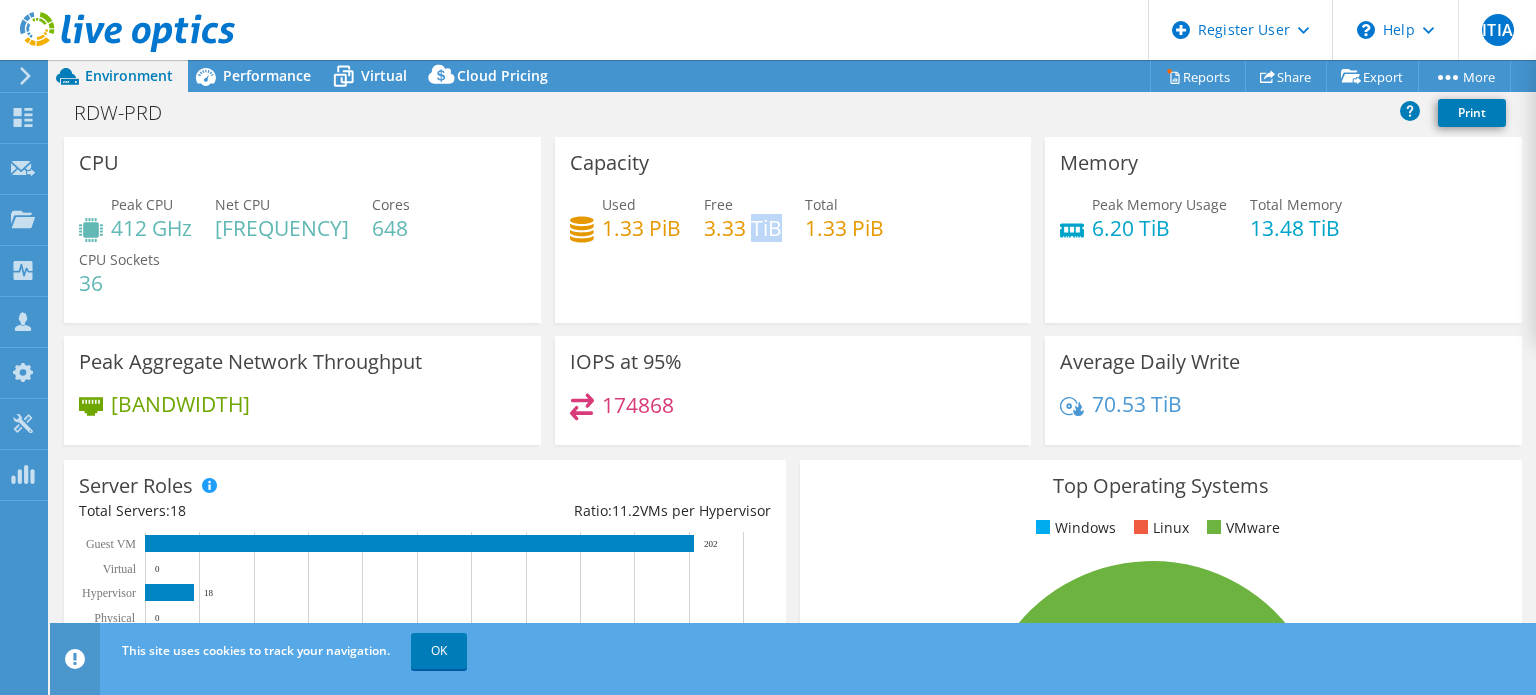 click on "3.33 TiB" at bounding box center (743, 228) 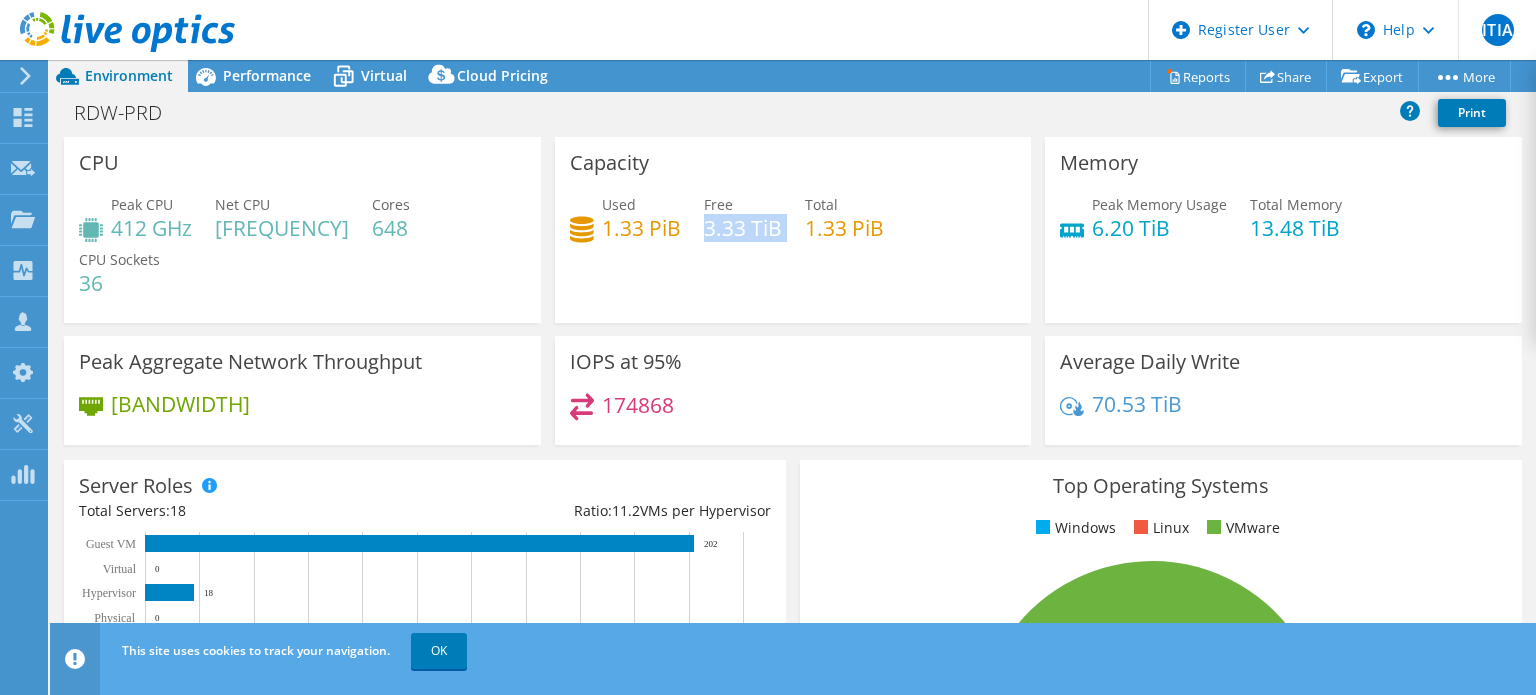 click on "3.33 TiB" at bounding box center [743, 228] 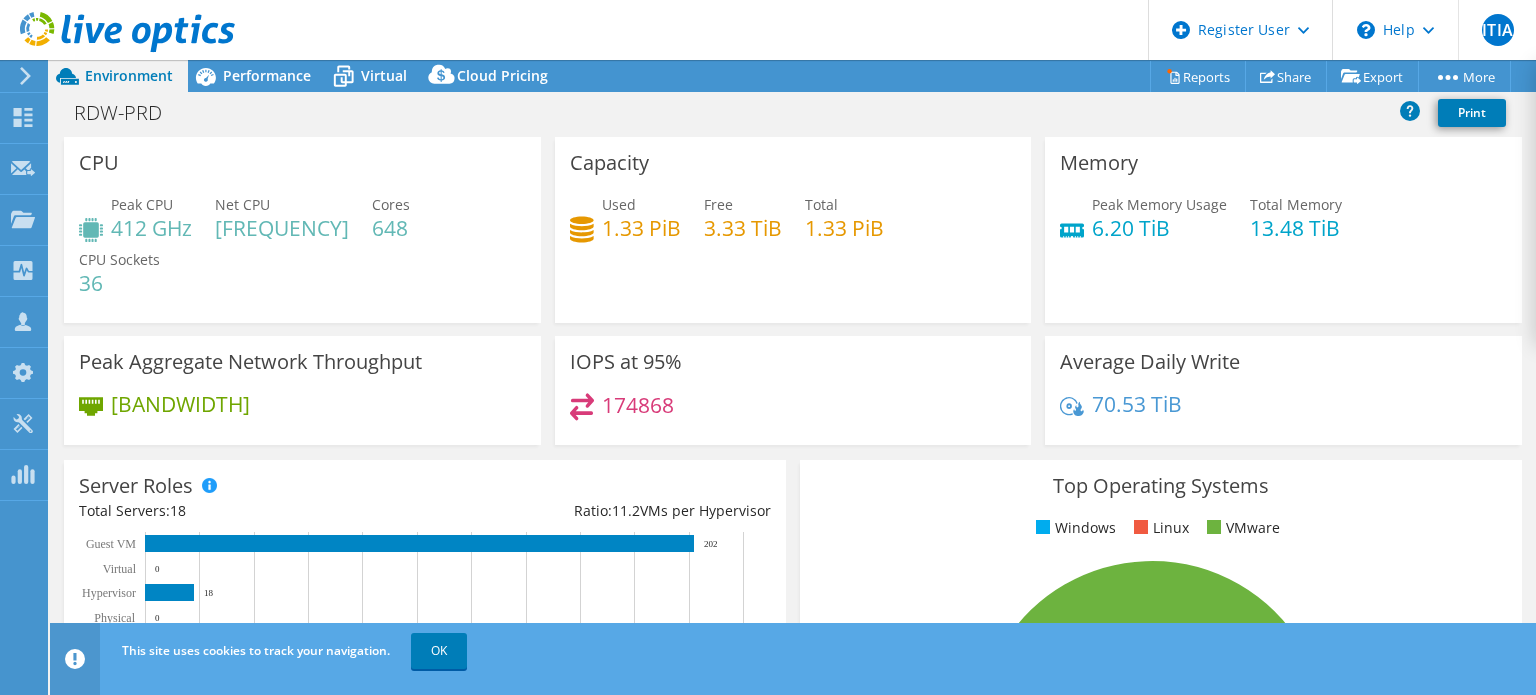 click on "1.33 PiB" at bounding box center (844, 228) 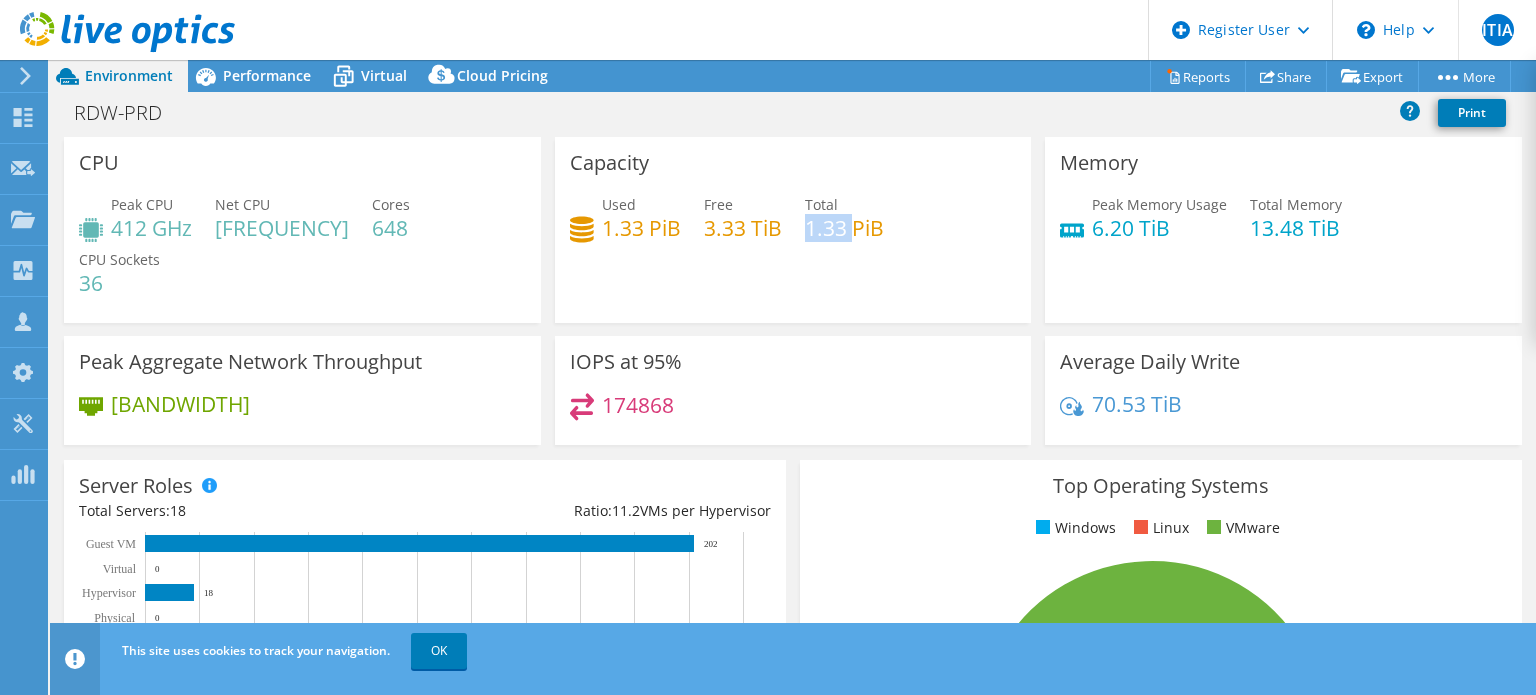 click on "1.33 PiB" at bounding box center [844, 228] 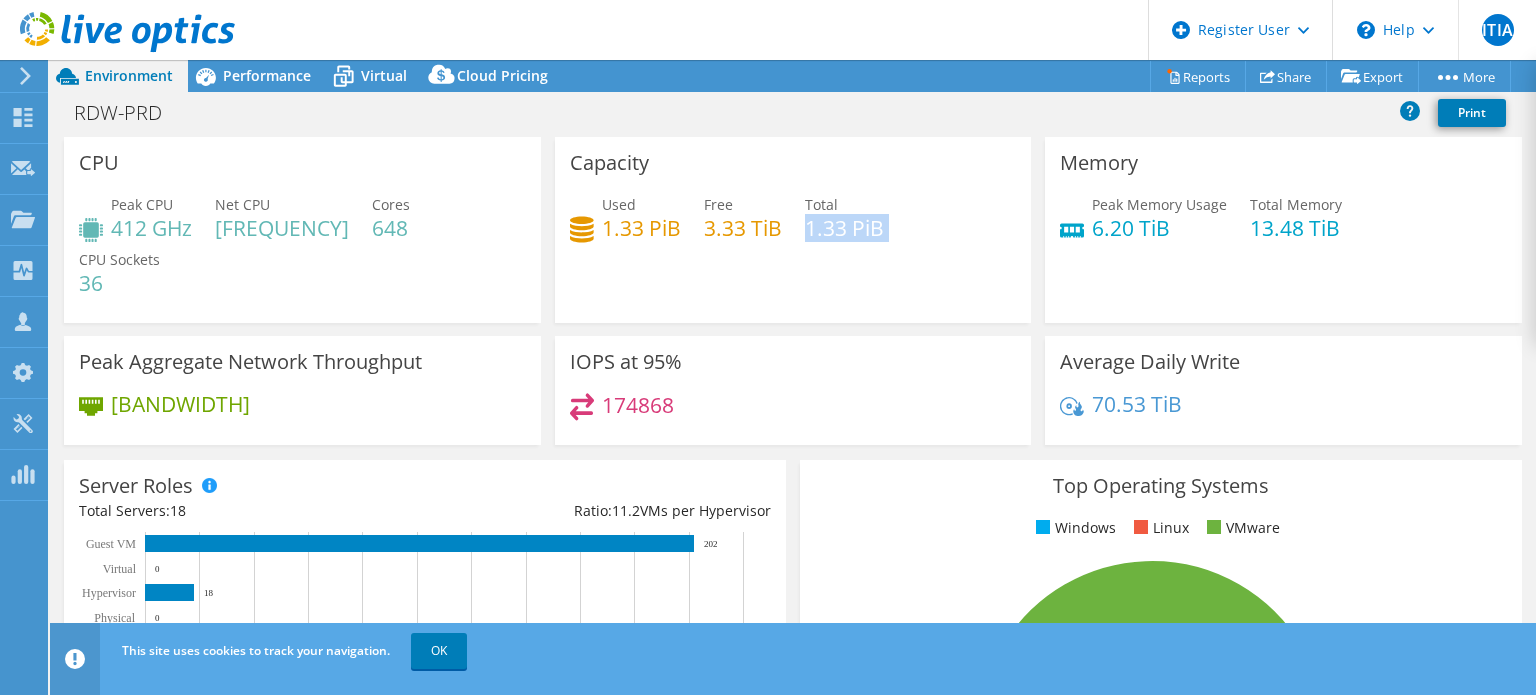 click on "1.33 PiB" at bounding box center (844, 228) 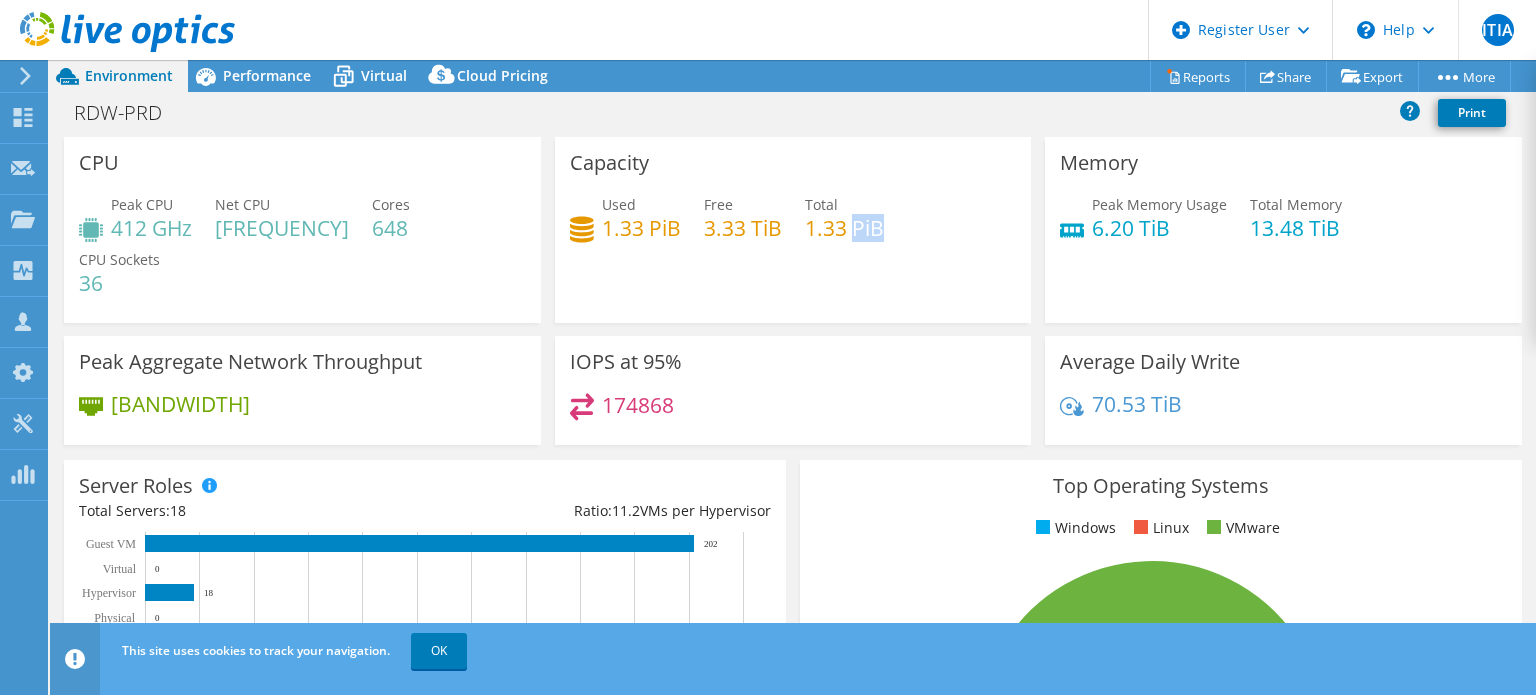 click on "1.33 PiB" at bounding box center [844, 228] 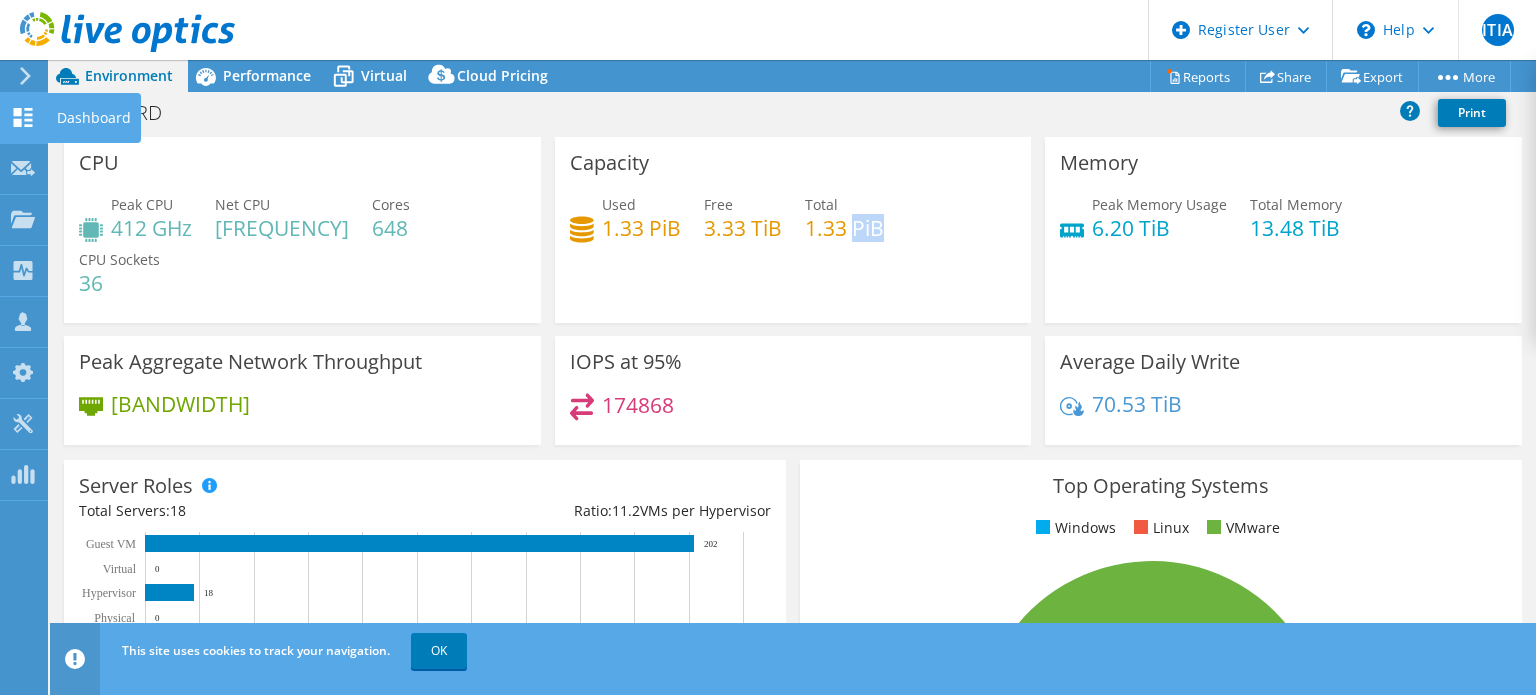 click 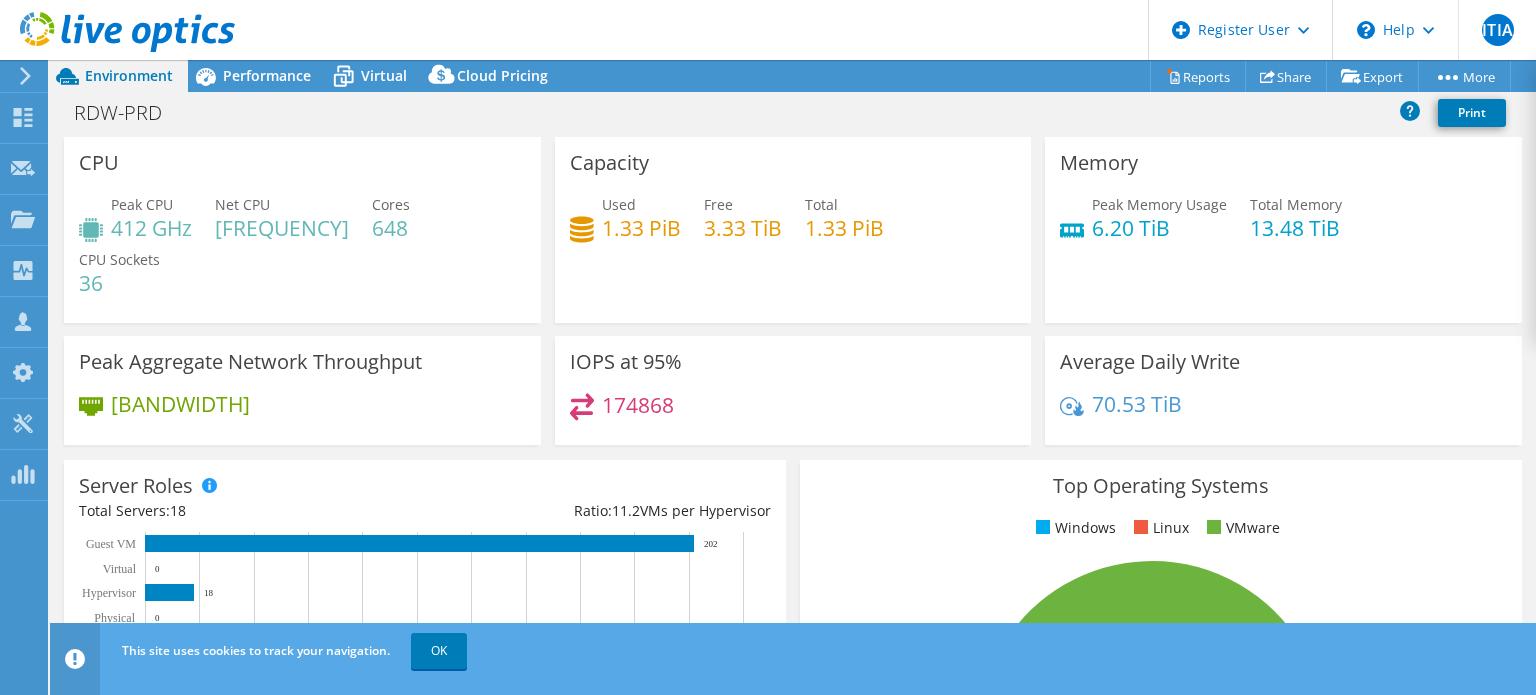 click on "Peak Aggregate Network Throughput
148.71 gigabits/s" at bounding box center (302, 390) 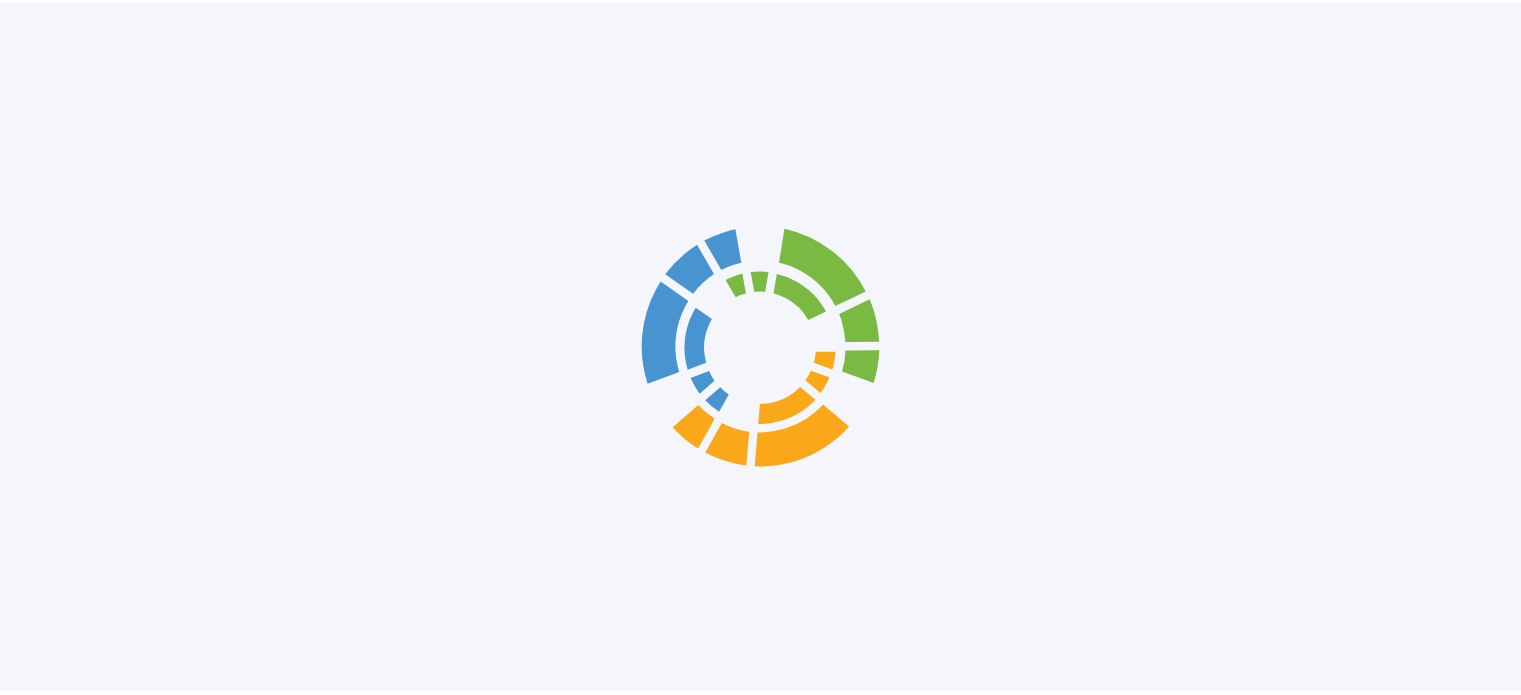 scroll, scrollTop: 0, scrollLeft: 0, axis: both 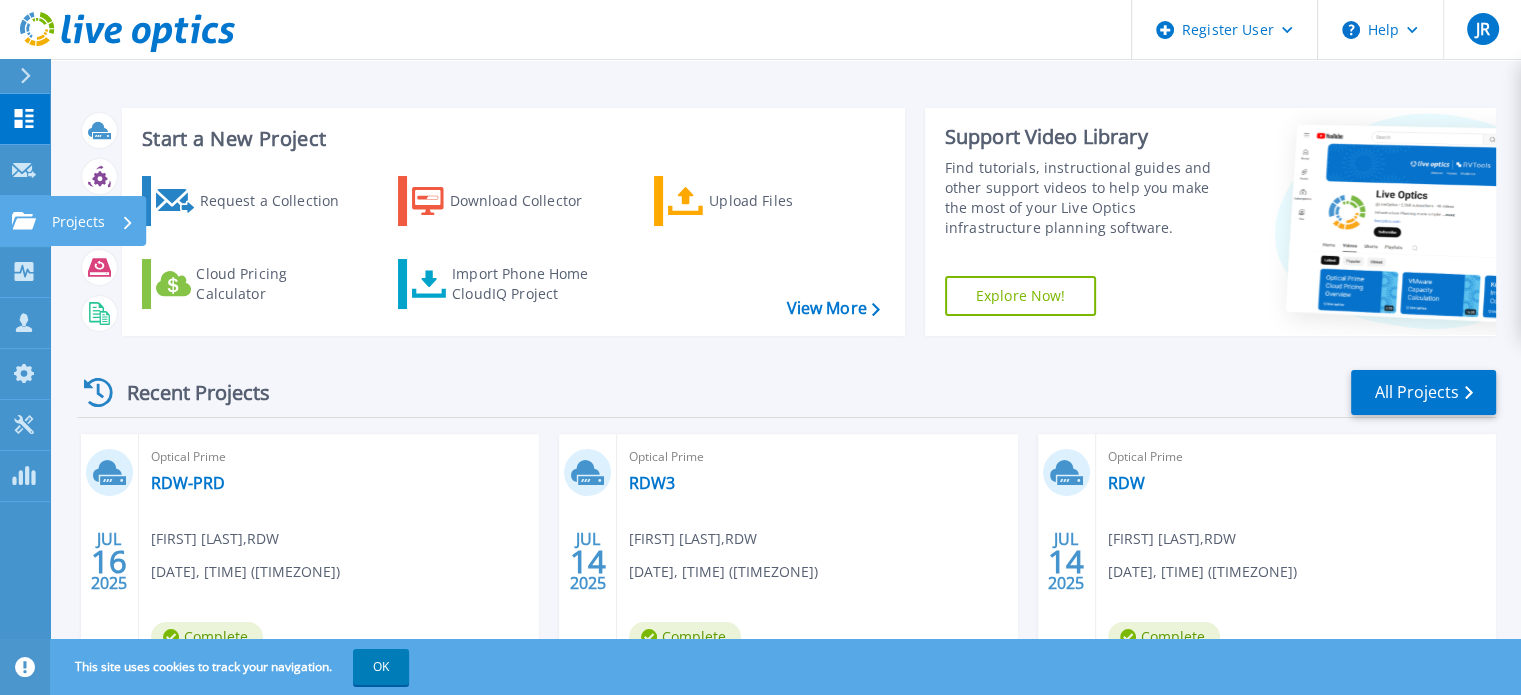 click on "Projects" at bounding box center (78, 222) 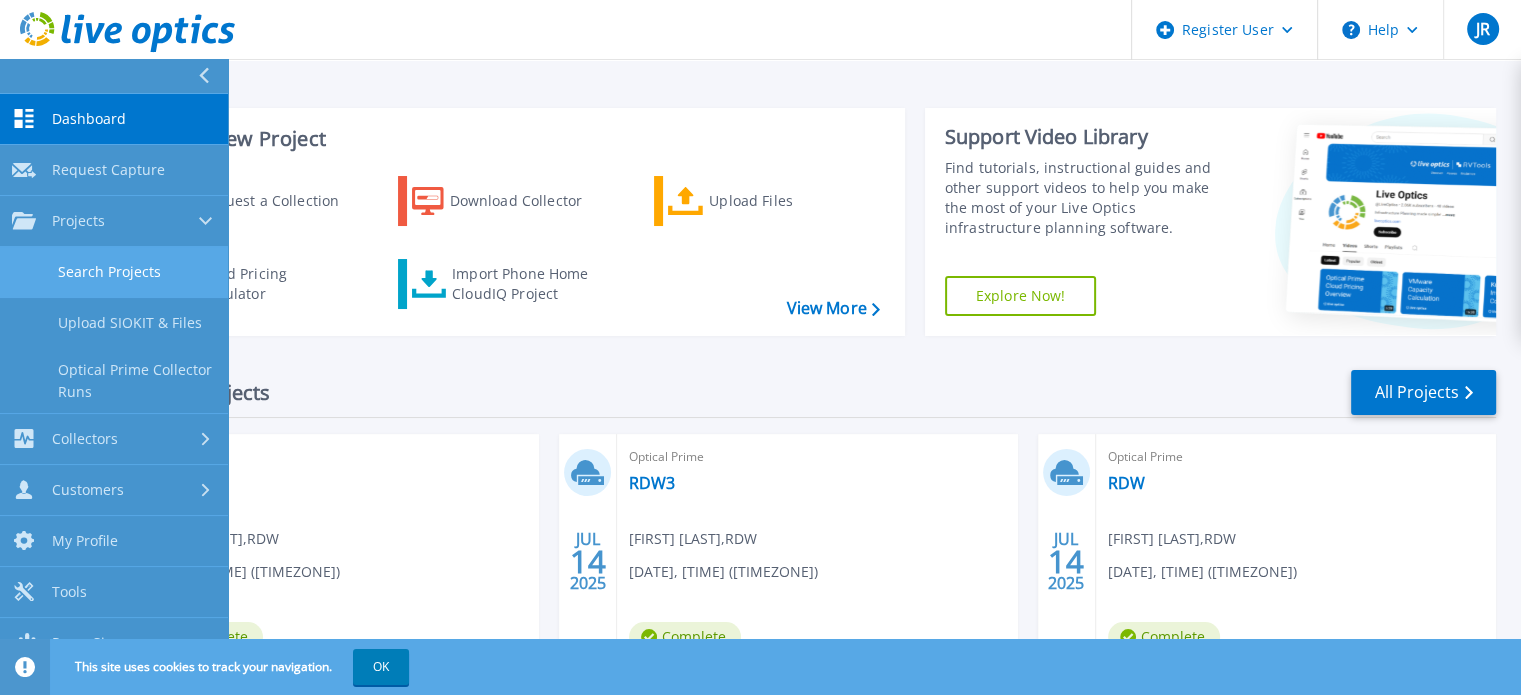 click on "Search Projects" at bounding box center (114, 272) 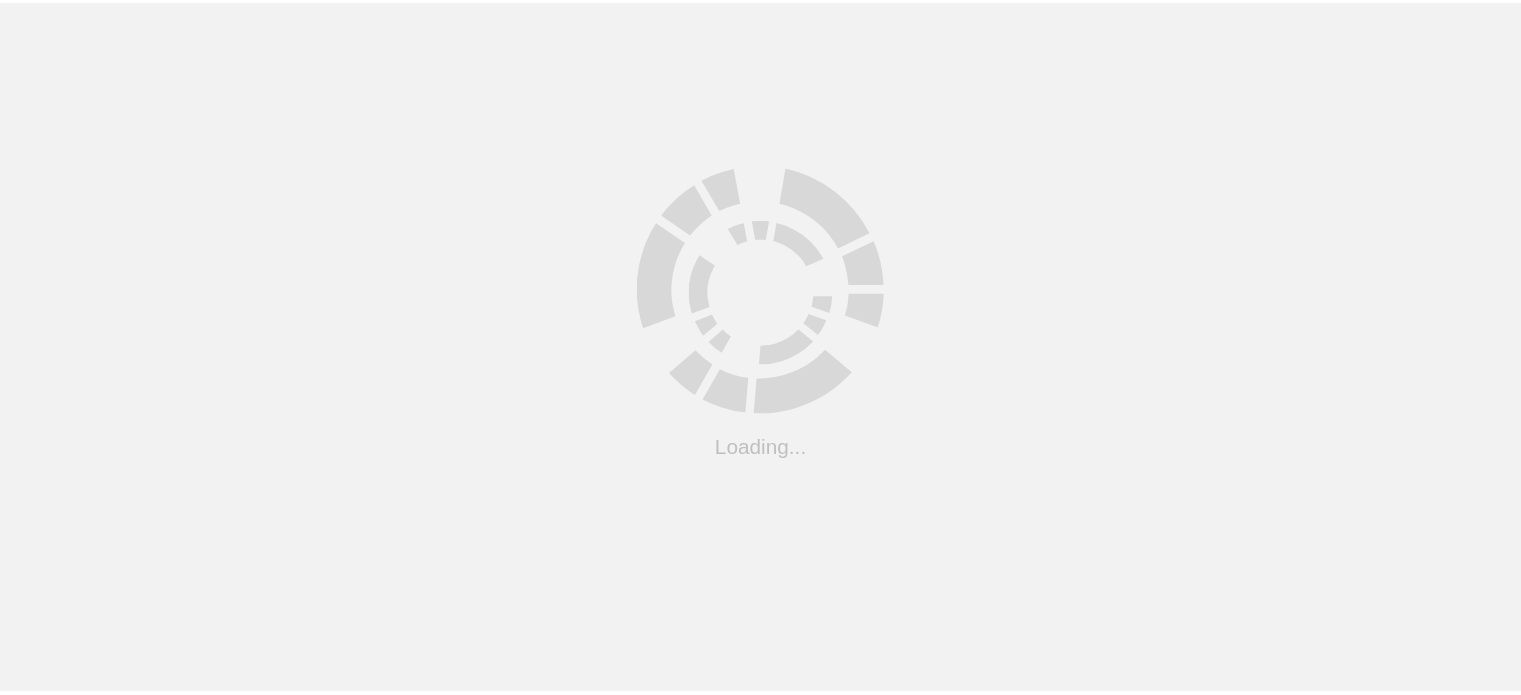 scroll, scrollTop: 0, scrollLeft: 0, axis: both 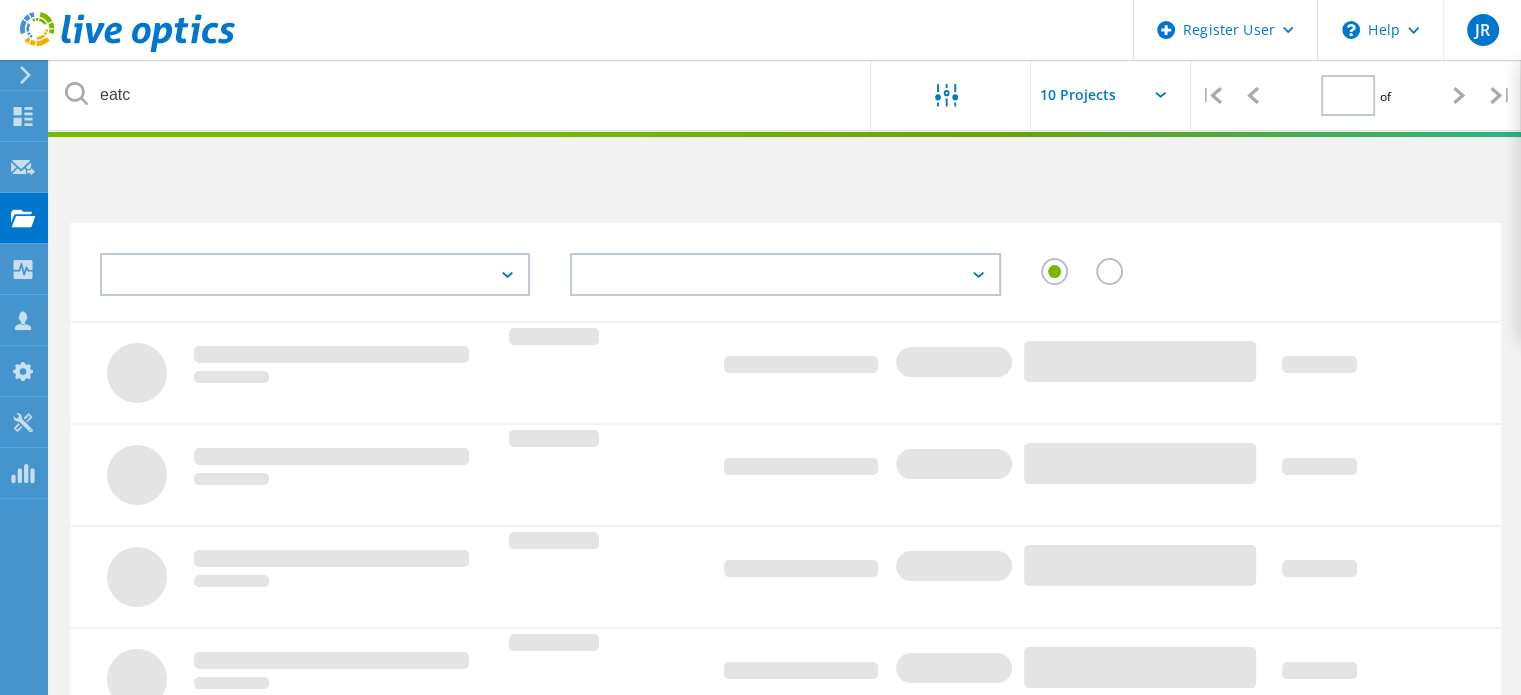 type on "1" 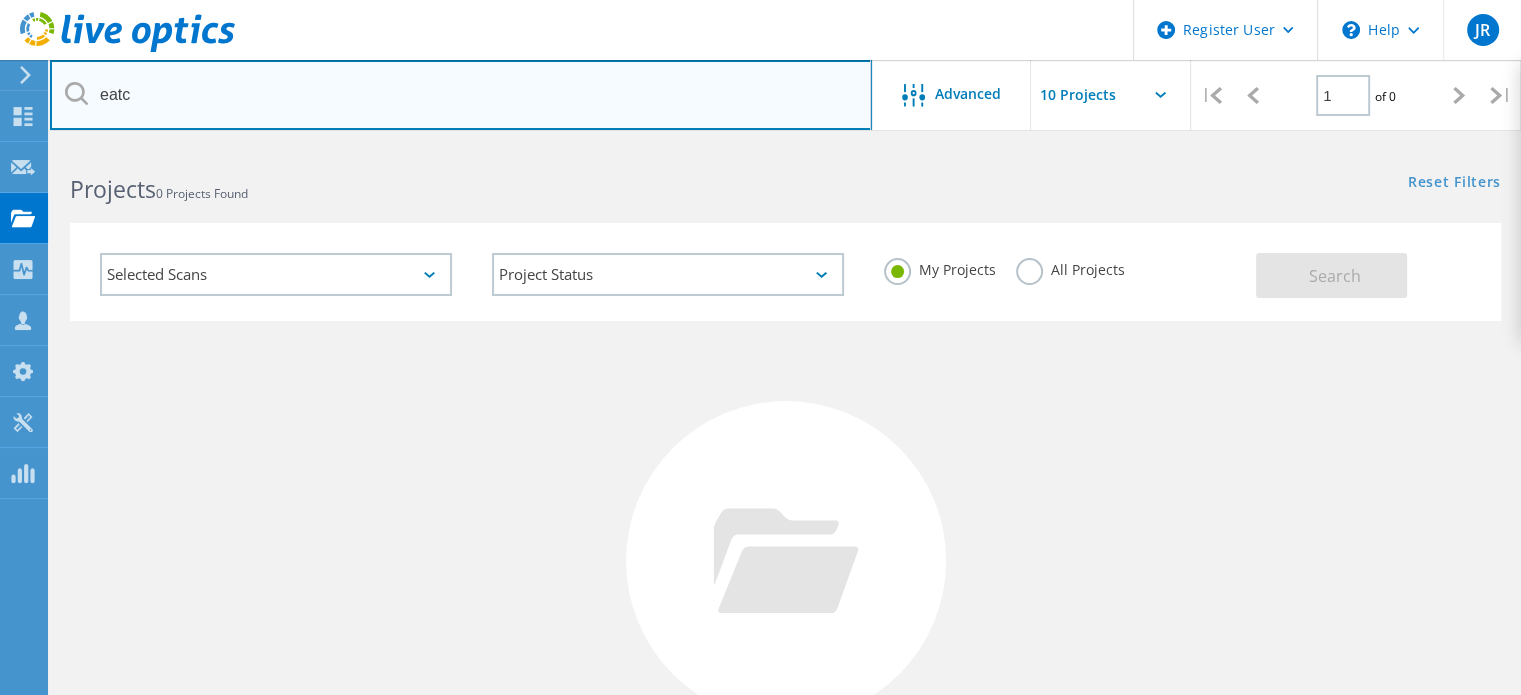 click on "eatc" at bounding box center [461, 95] 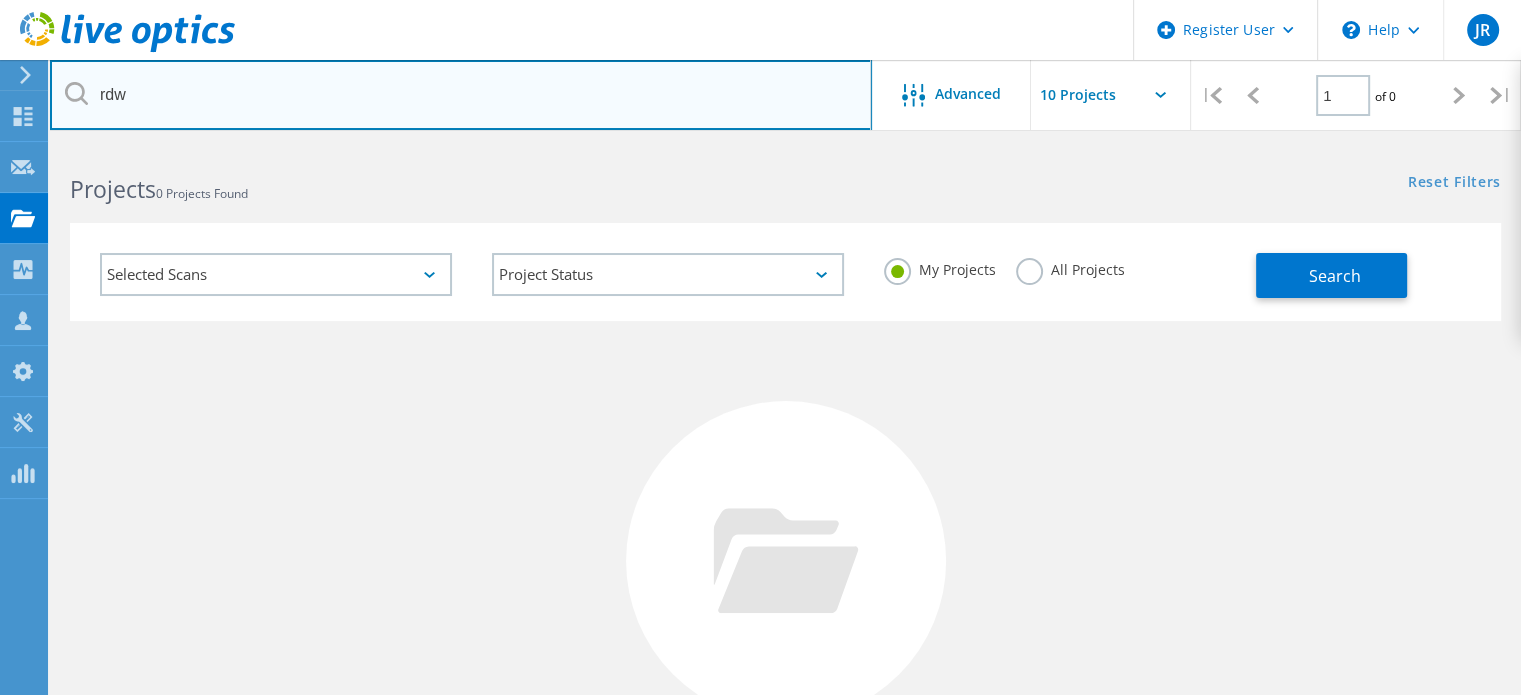 type on "rdw" 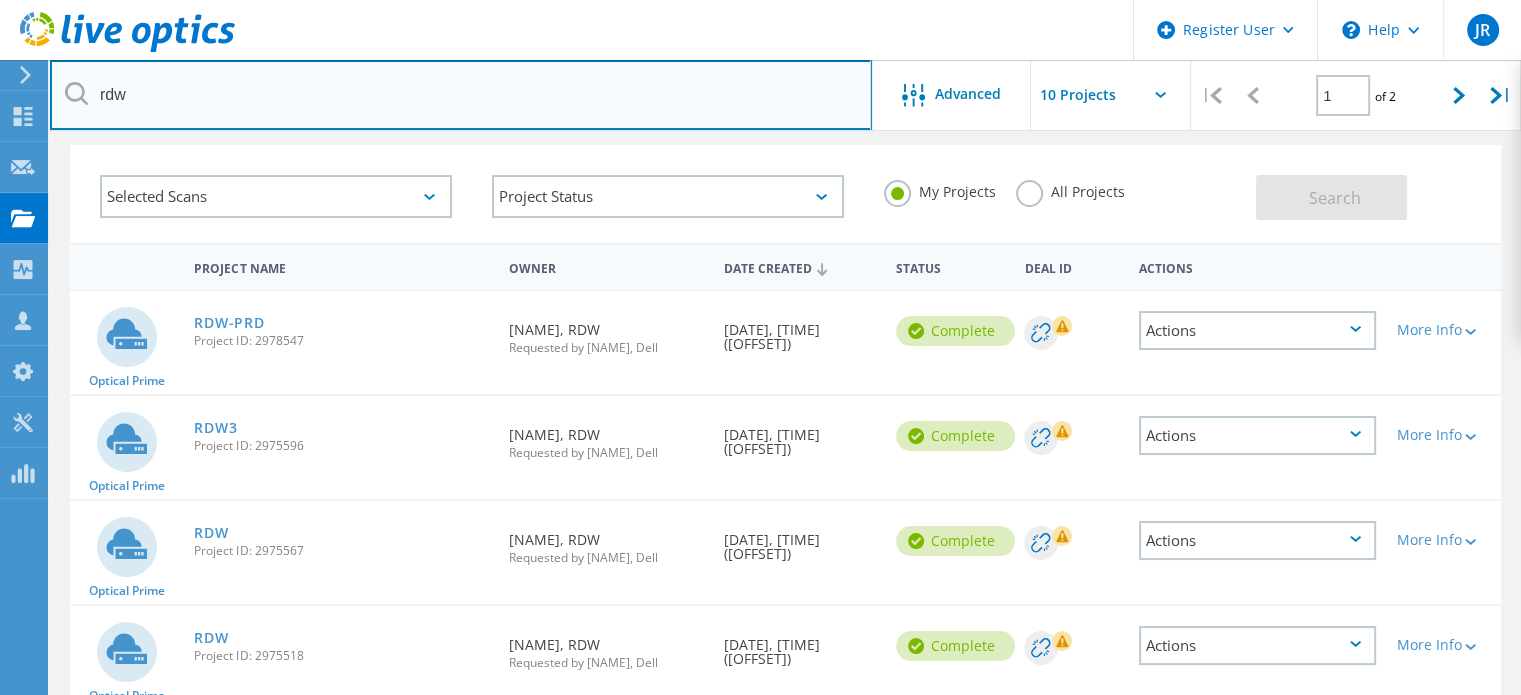 scroll, scrollTop: 0, scrollLeft: 0, axis: both 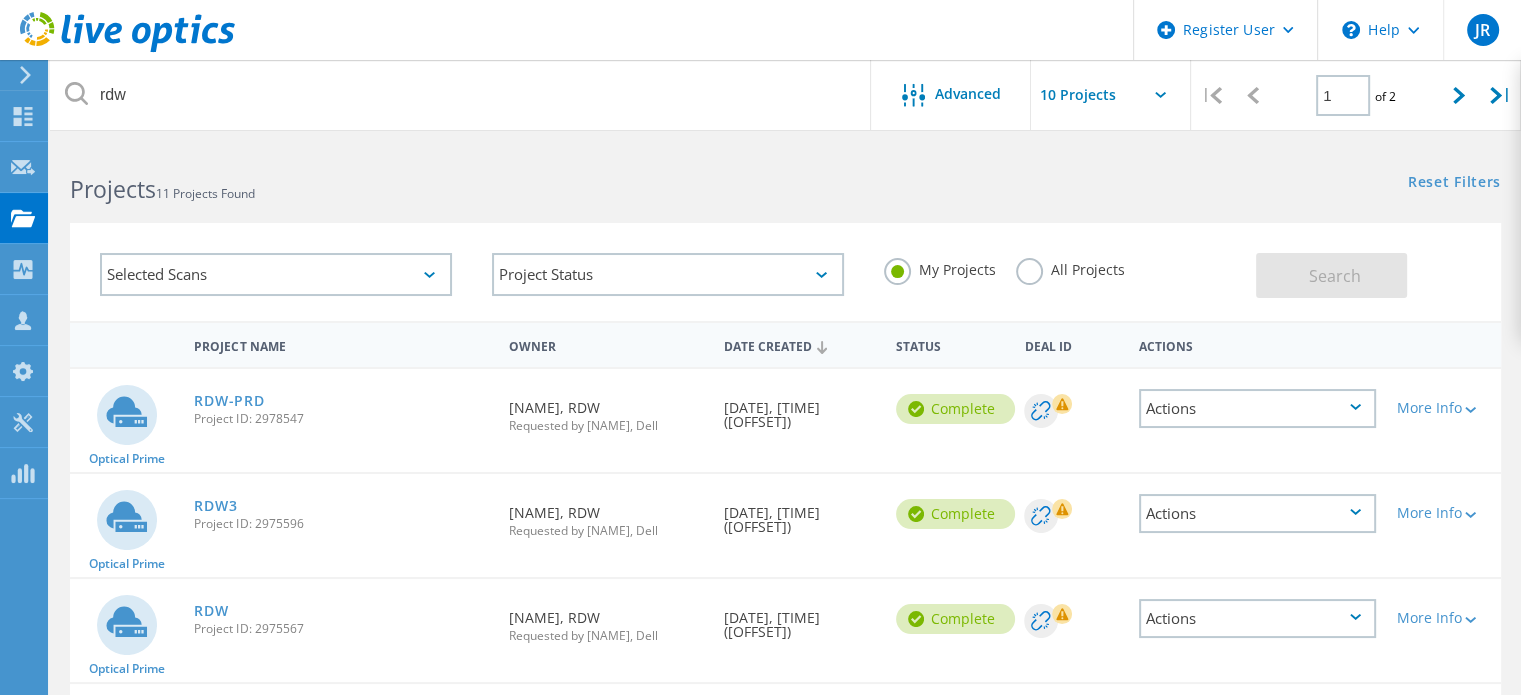 click 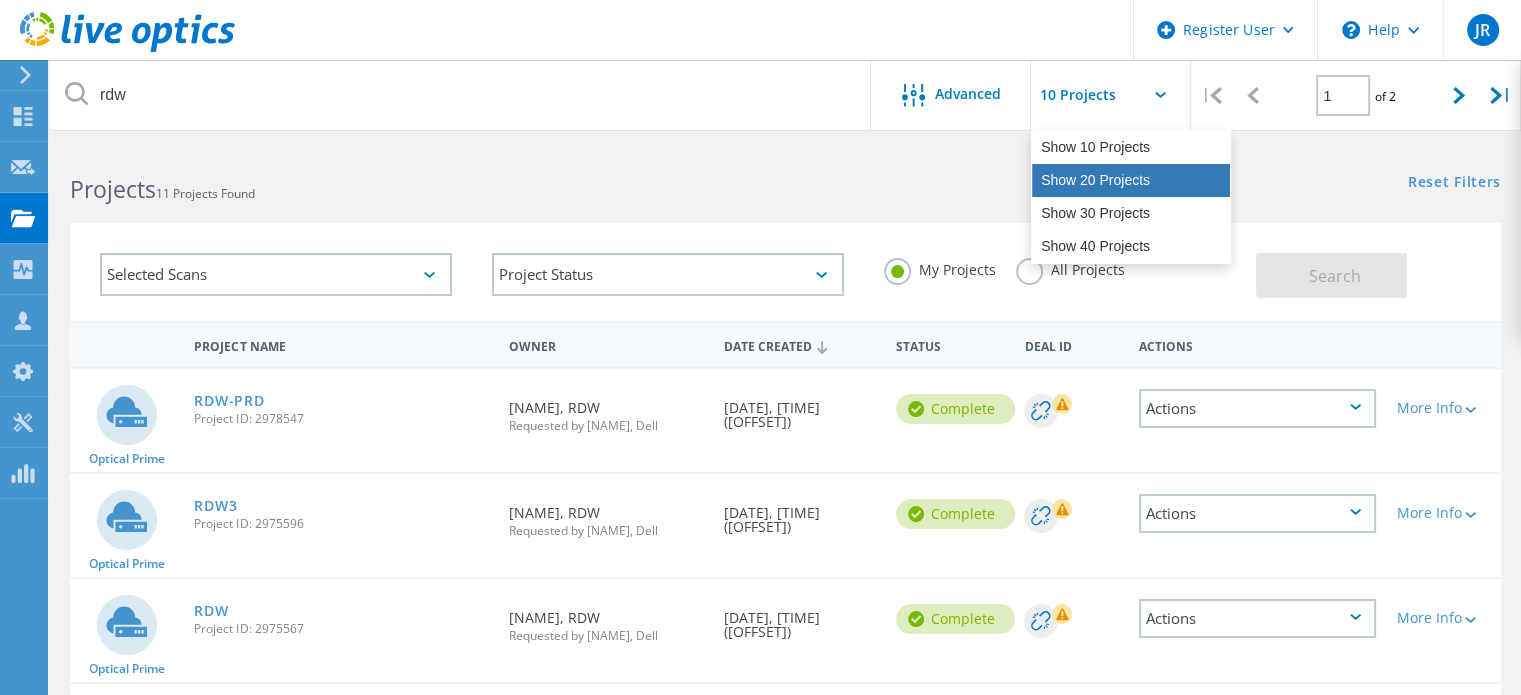 click on "Show 20 Projects" at bounding box center [1131, 180] 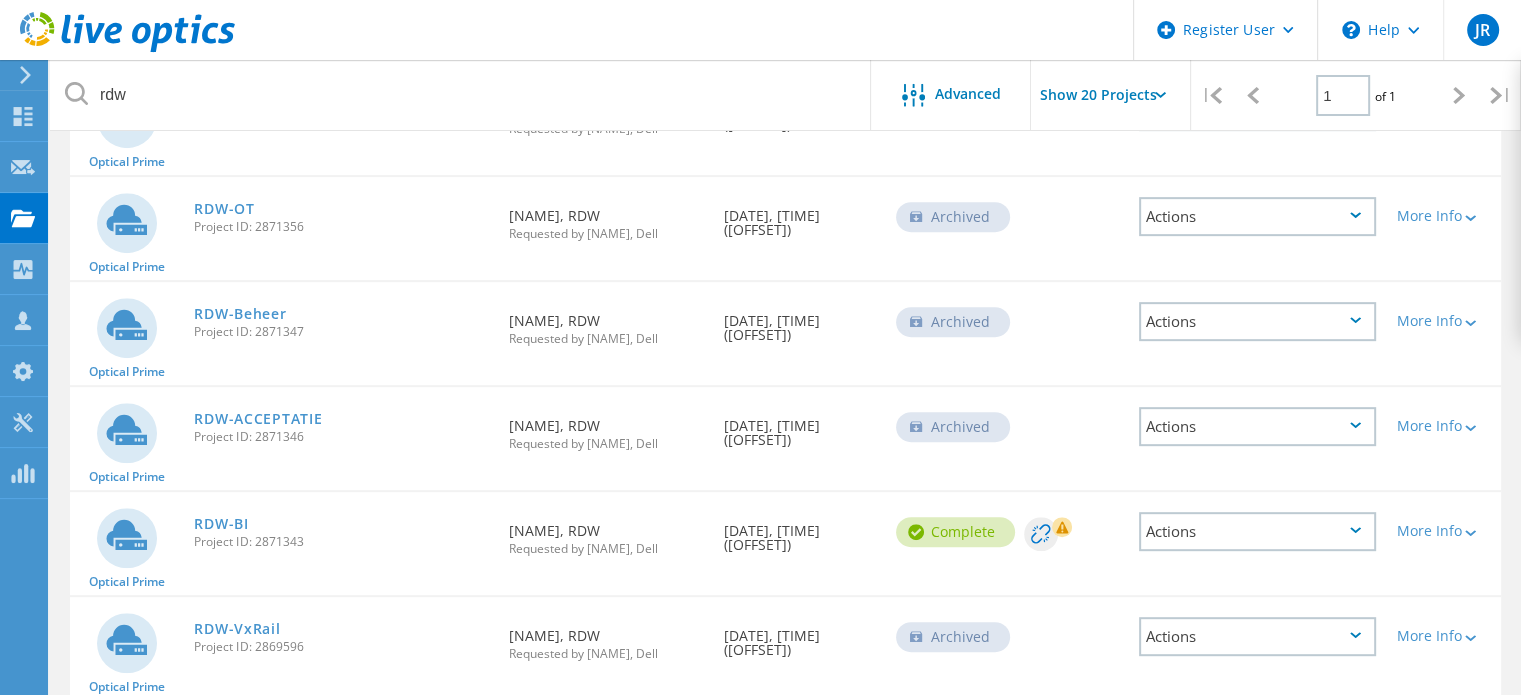 scroll, scrollTop: 901, scrollLeft: 0, axis: vertical 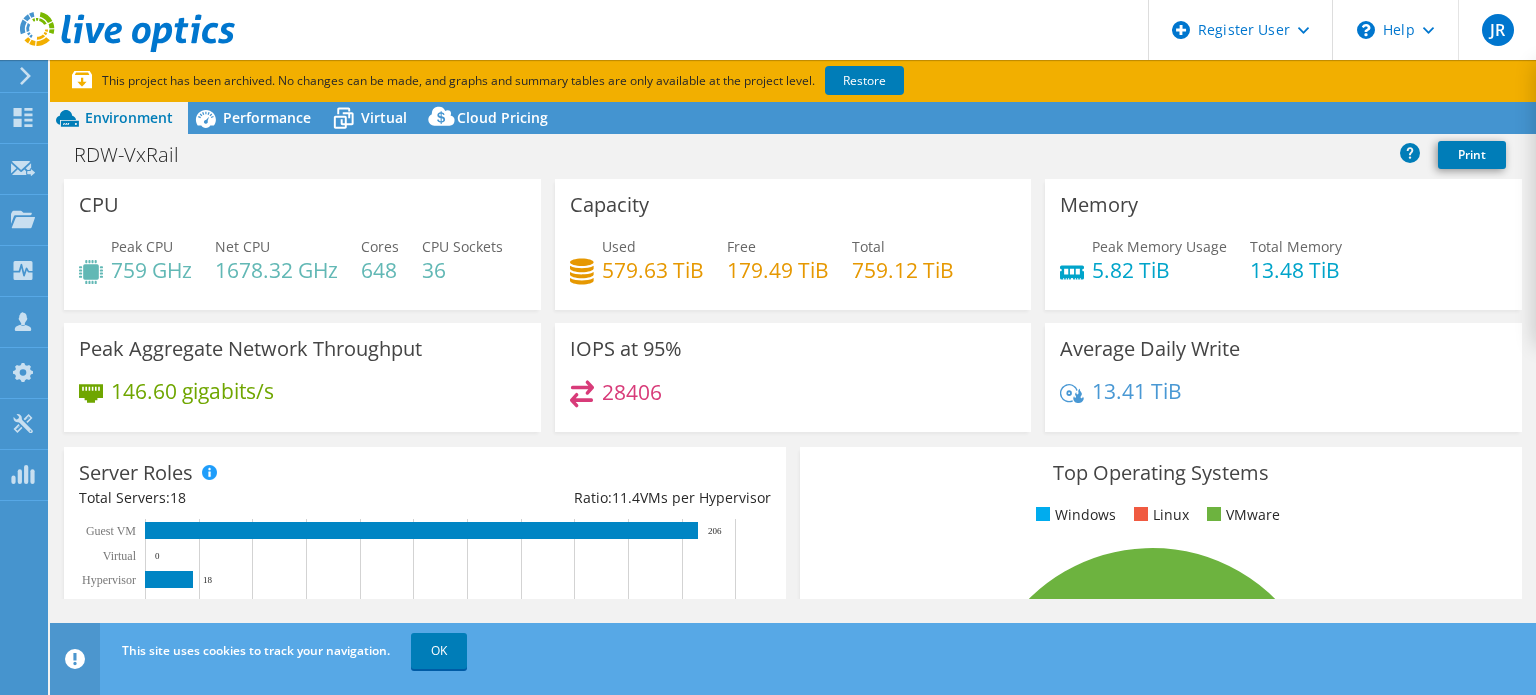 select on "USD" 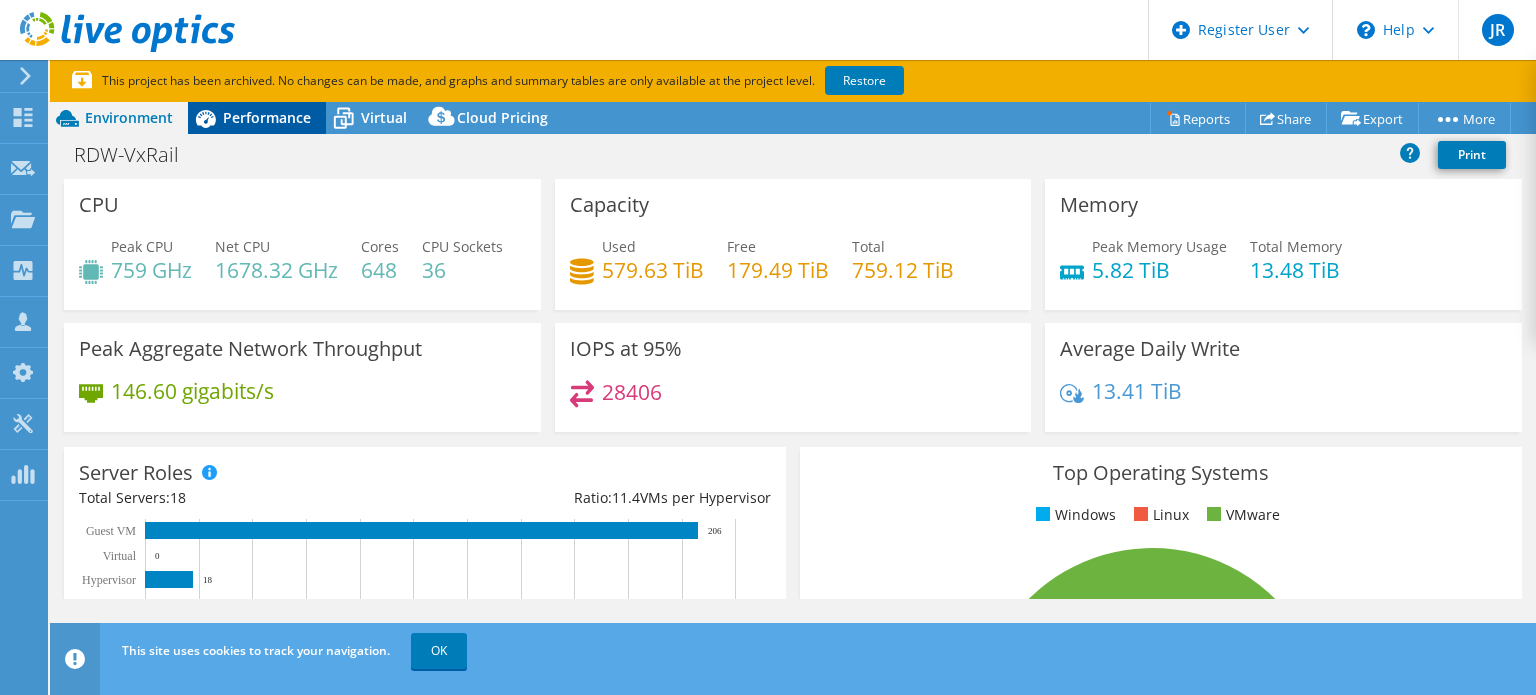 click on "Performance" at bounding box center (267, 117) 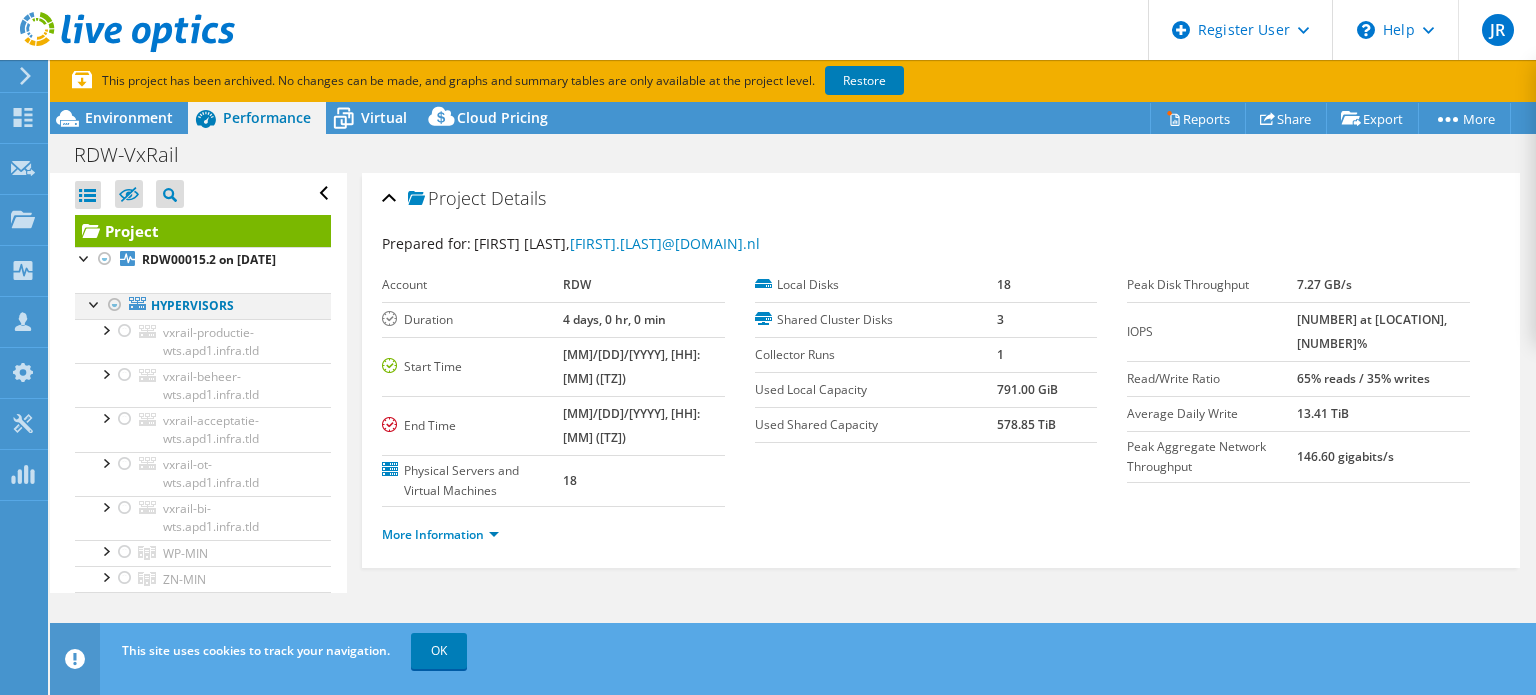 click at bounding box center [95, 303] 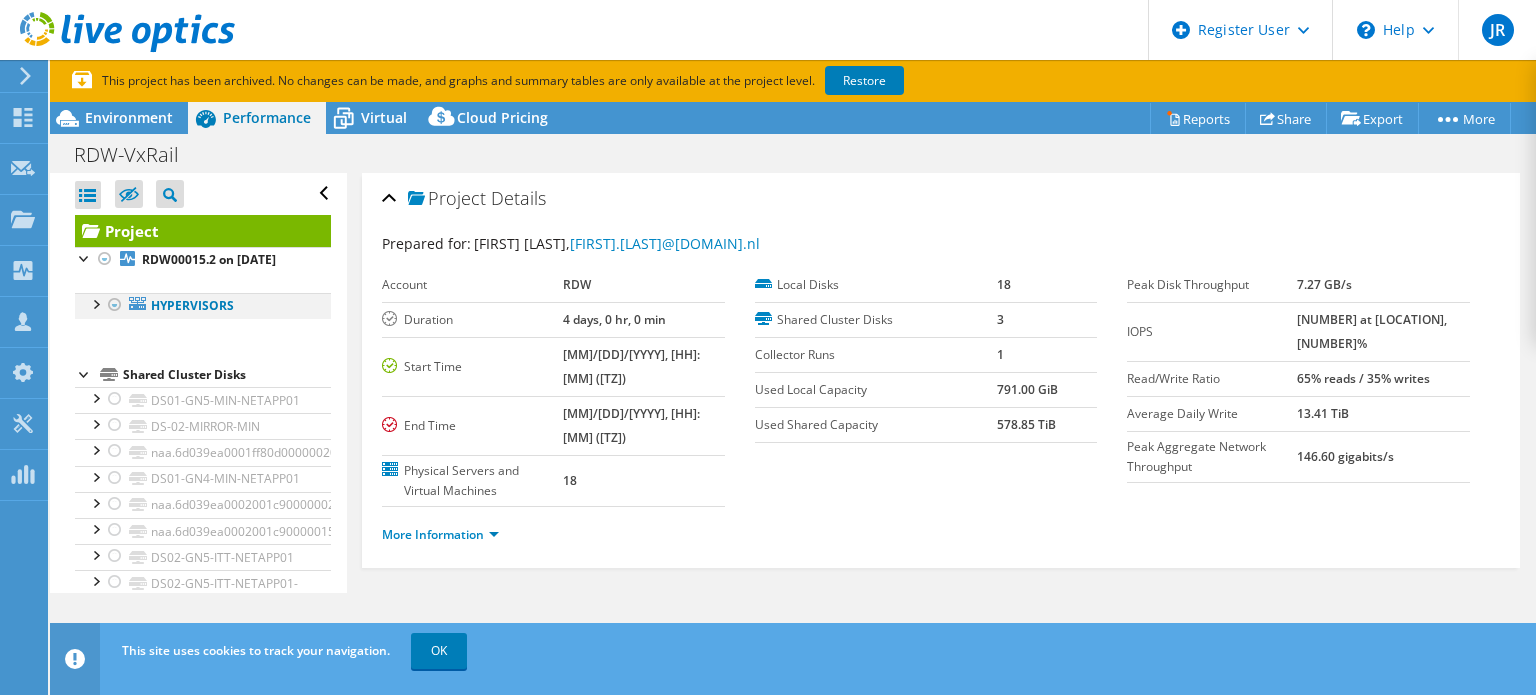 click at bounding box center [95, 303] 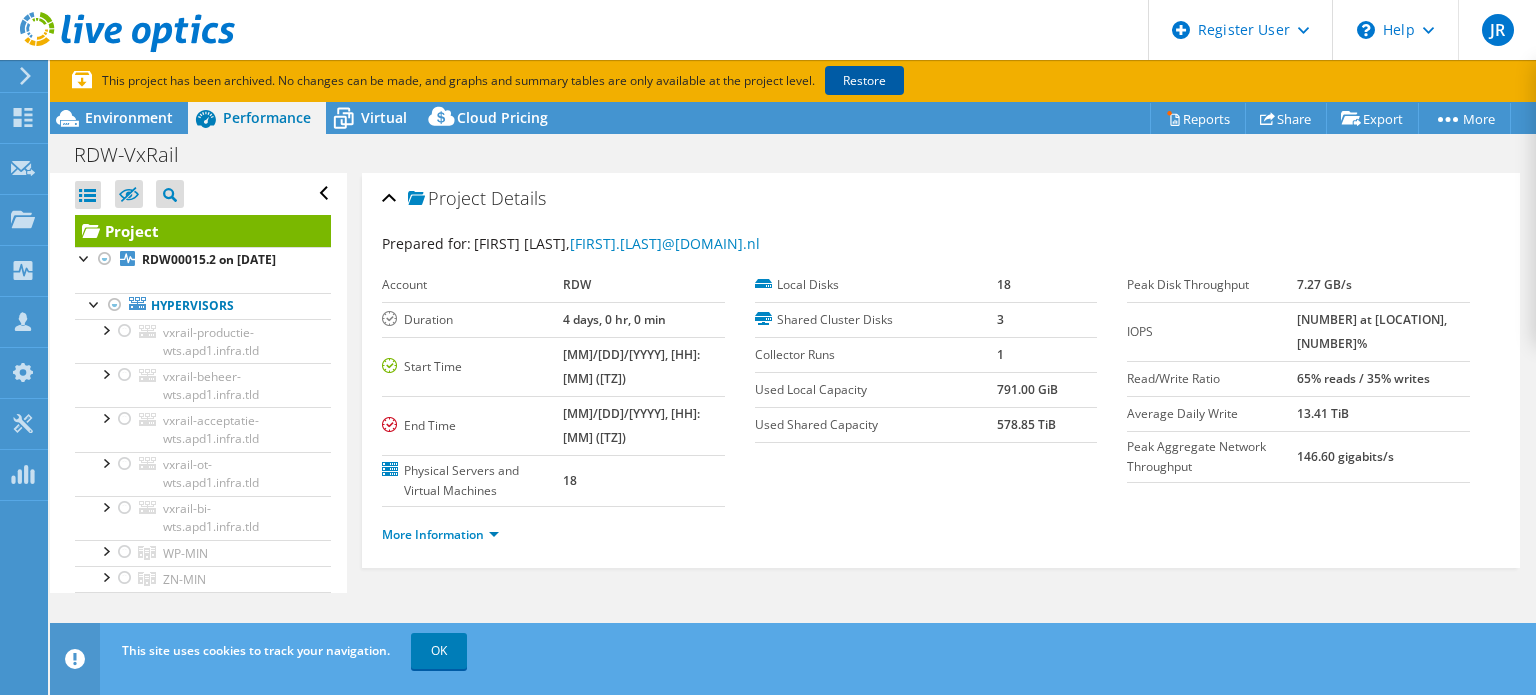click on "Restore" at bounding box center [864, 80] 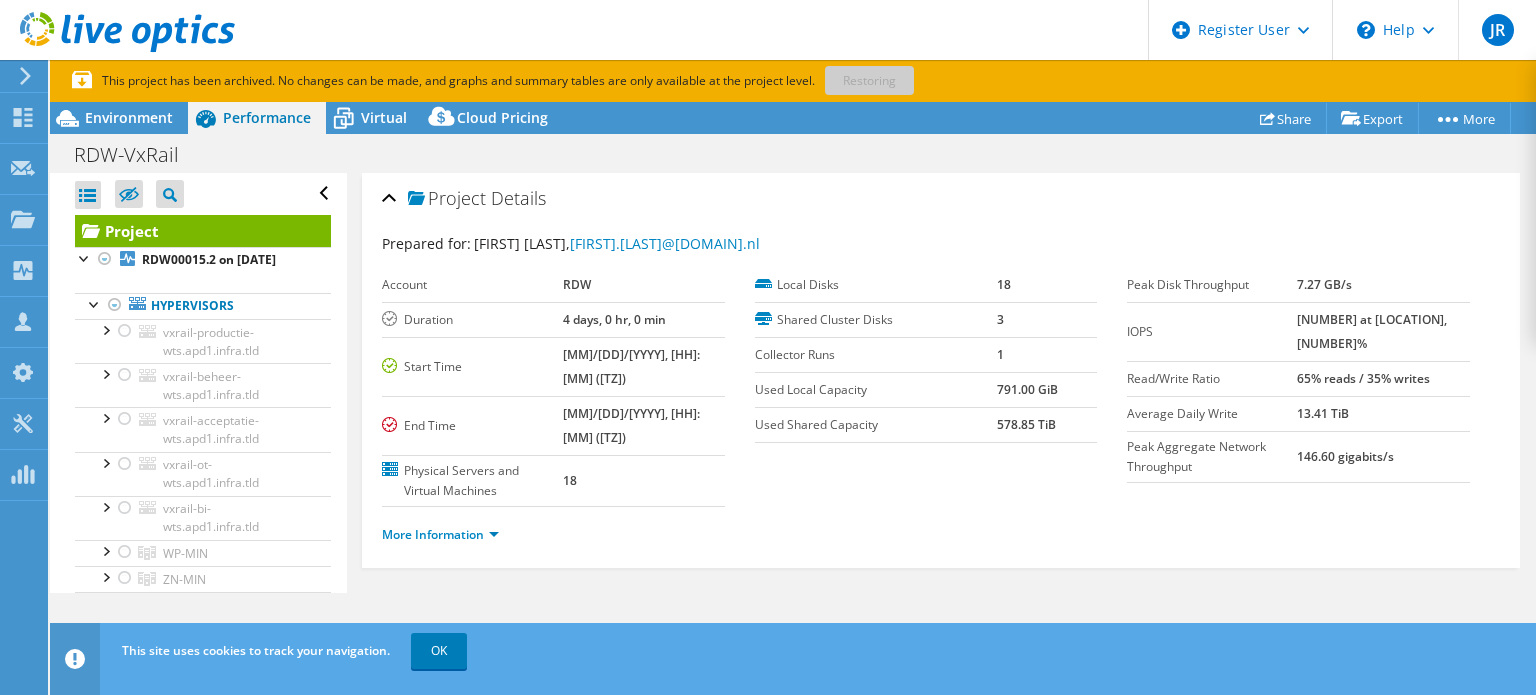 click on "[INITIALS]
Dell User
[FIRST] [LAST]
[FIRST].[LAST]@[DOMAIN].com
Dell
My Profile
Log Out
Help
Explore Helpful Articles
Contact Support" at bounding box center [768, 30] 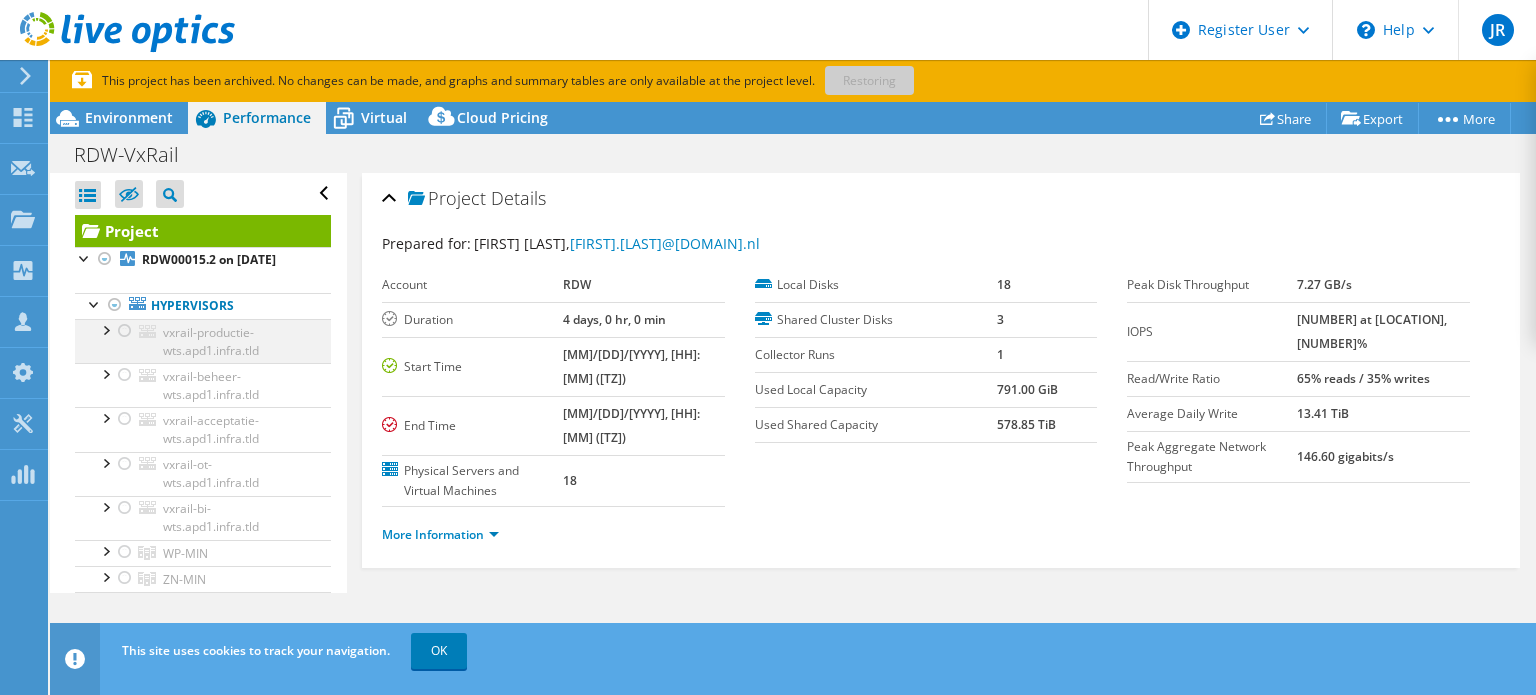 click at bounding box center [125, 331] 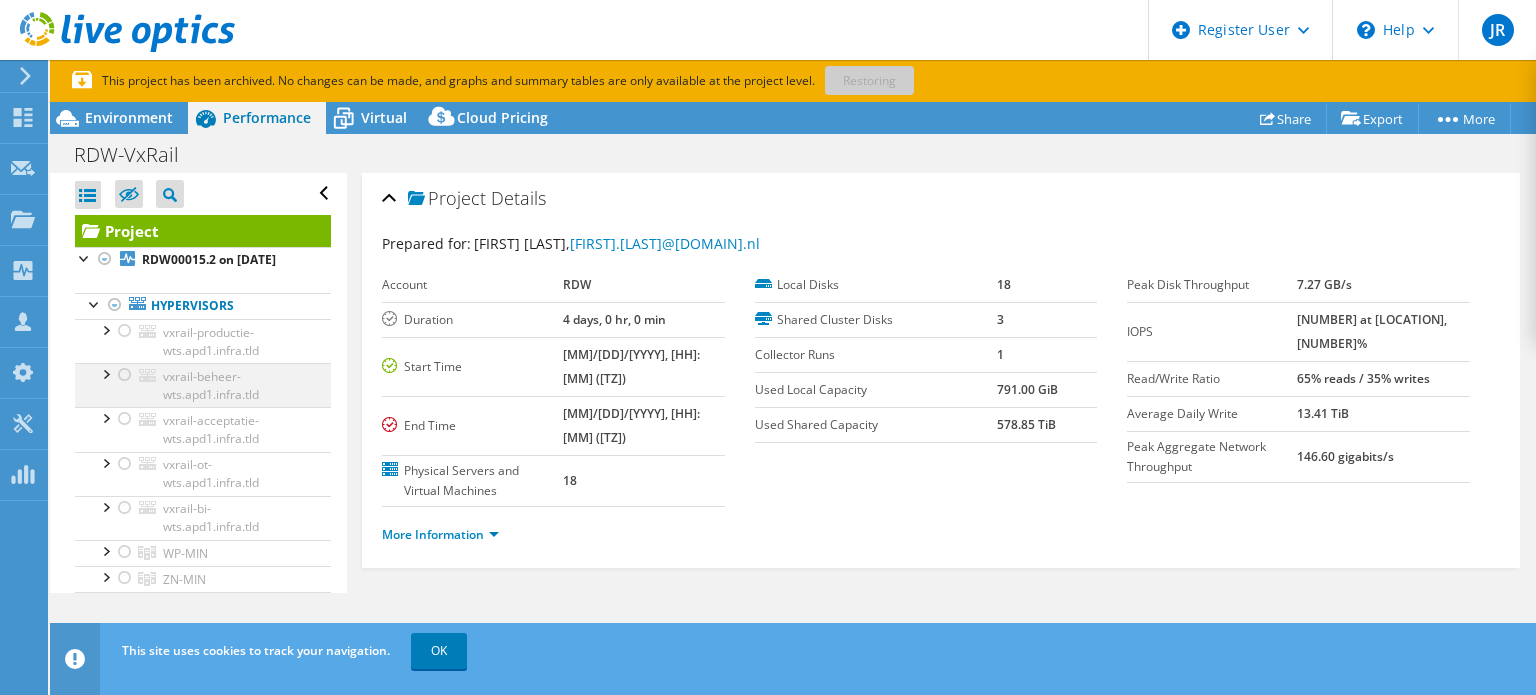 click at bounding box center [125, 375] 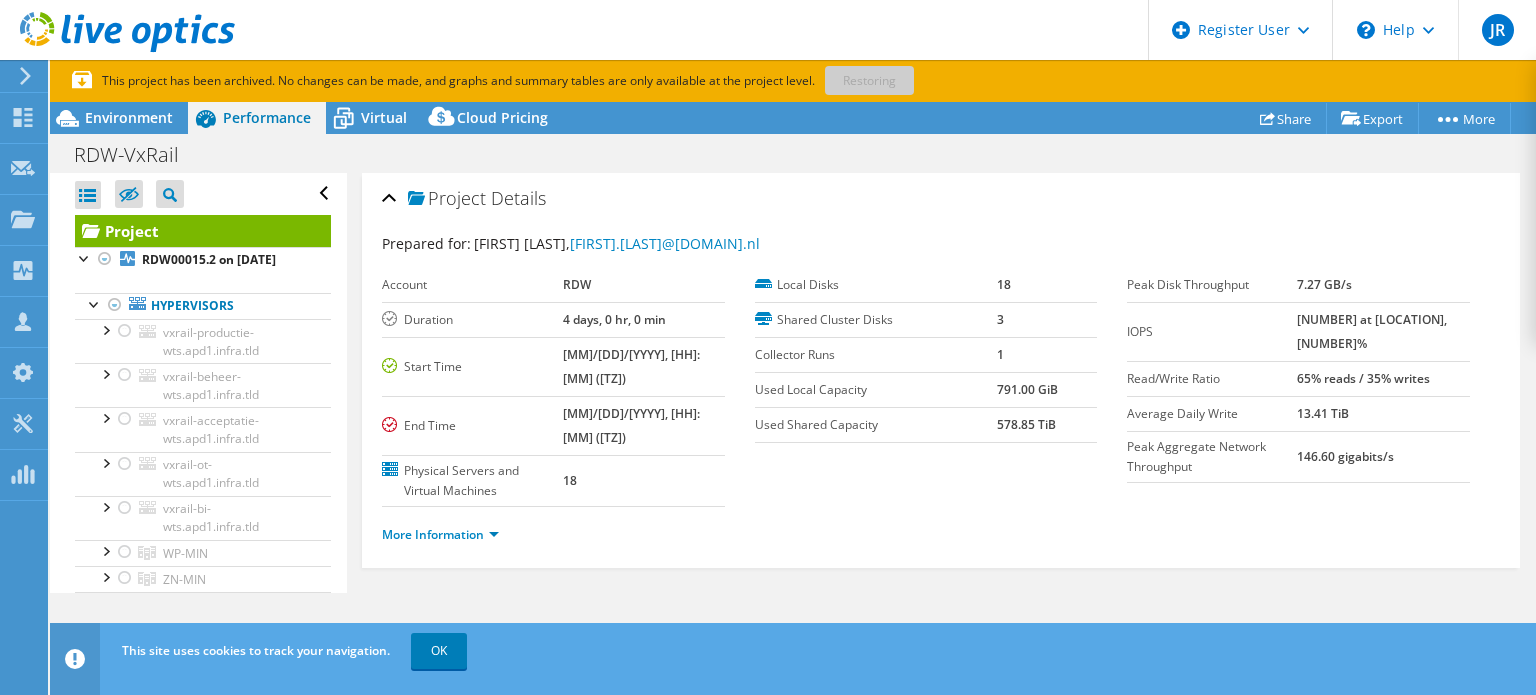 click on "Peak Disk Throughput" at bounding box center (1212, 285) 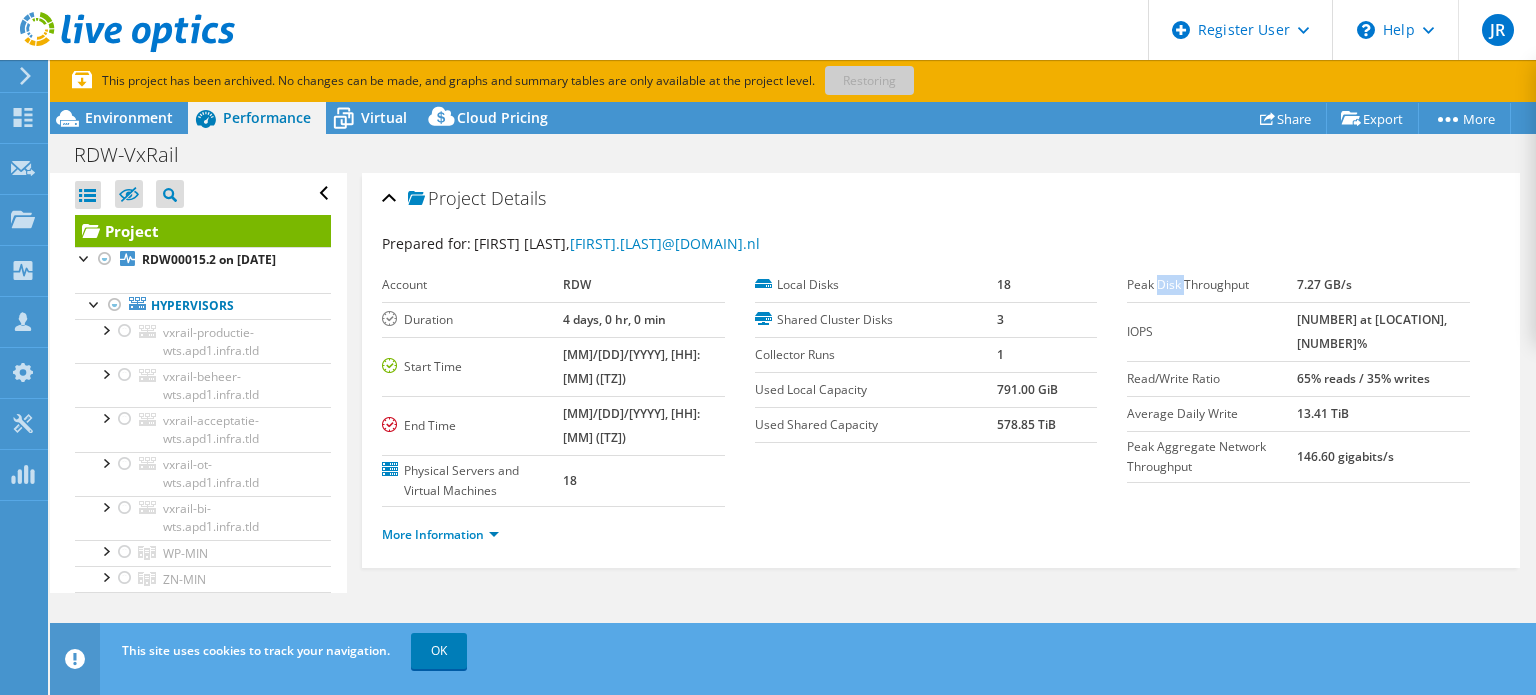 click on "Peak Disk Throughput" at bounding box center [1212, 285] 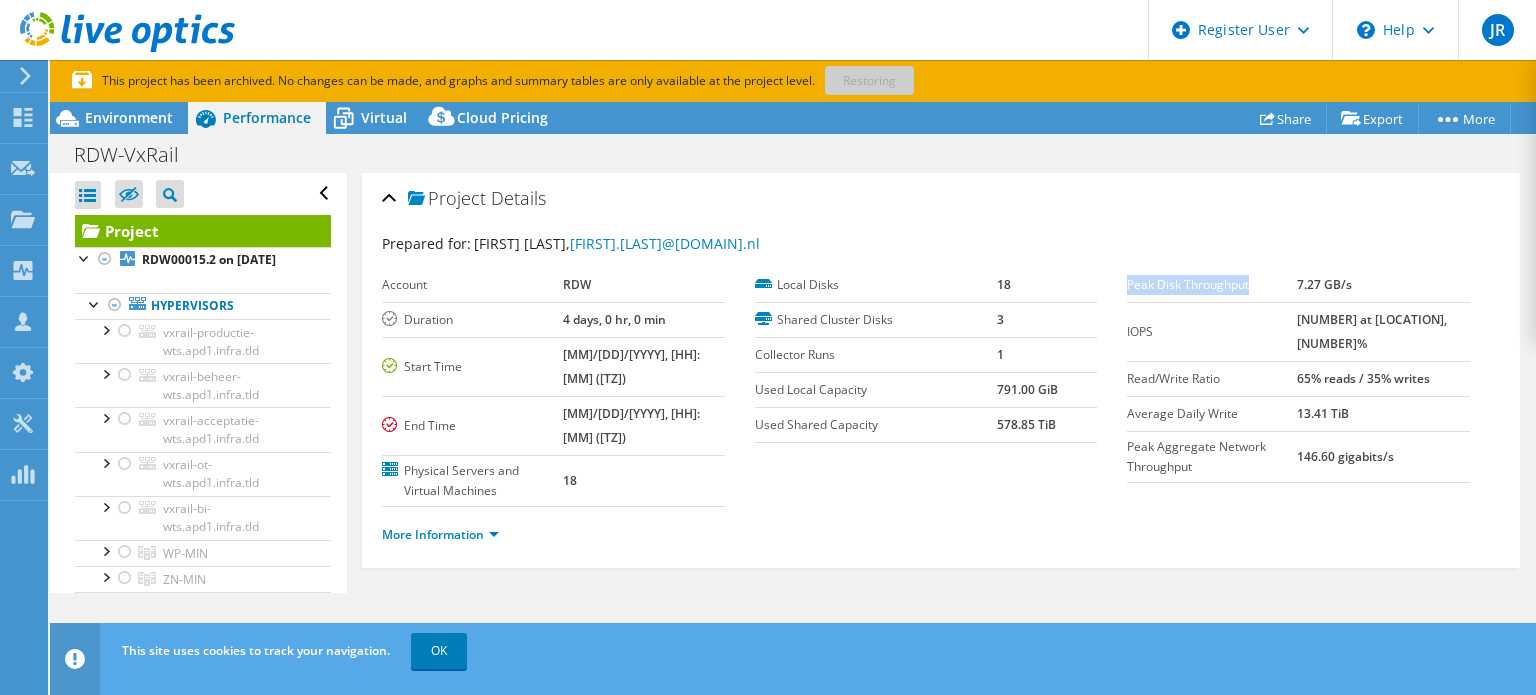 click on "Peak Disk Throughput" at bounding box center (1212, 285) 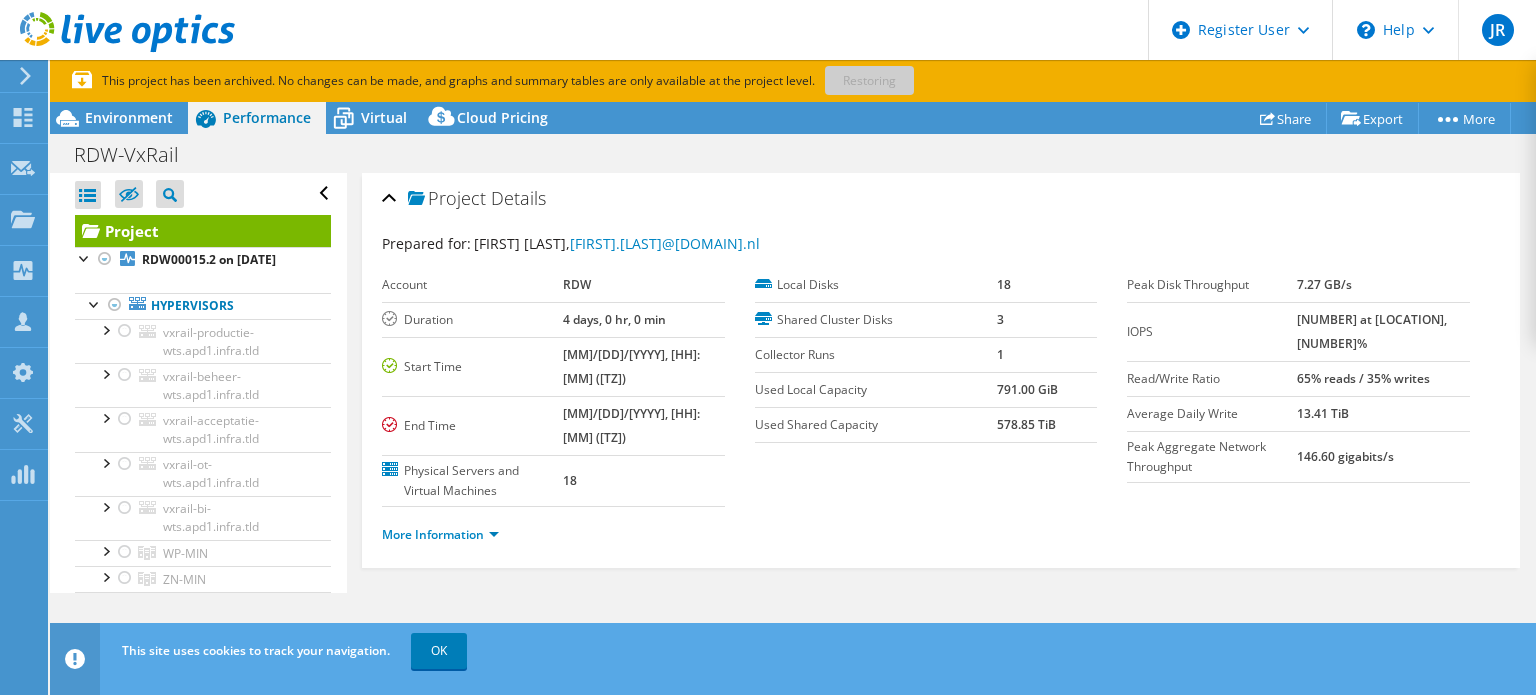 click on "Shared Cluster Disks" at bounding box center (876, 320) 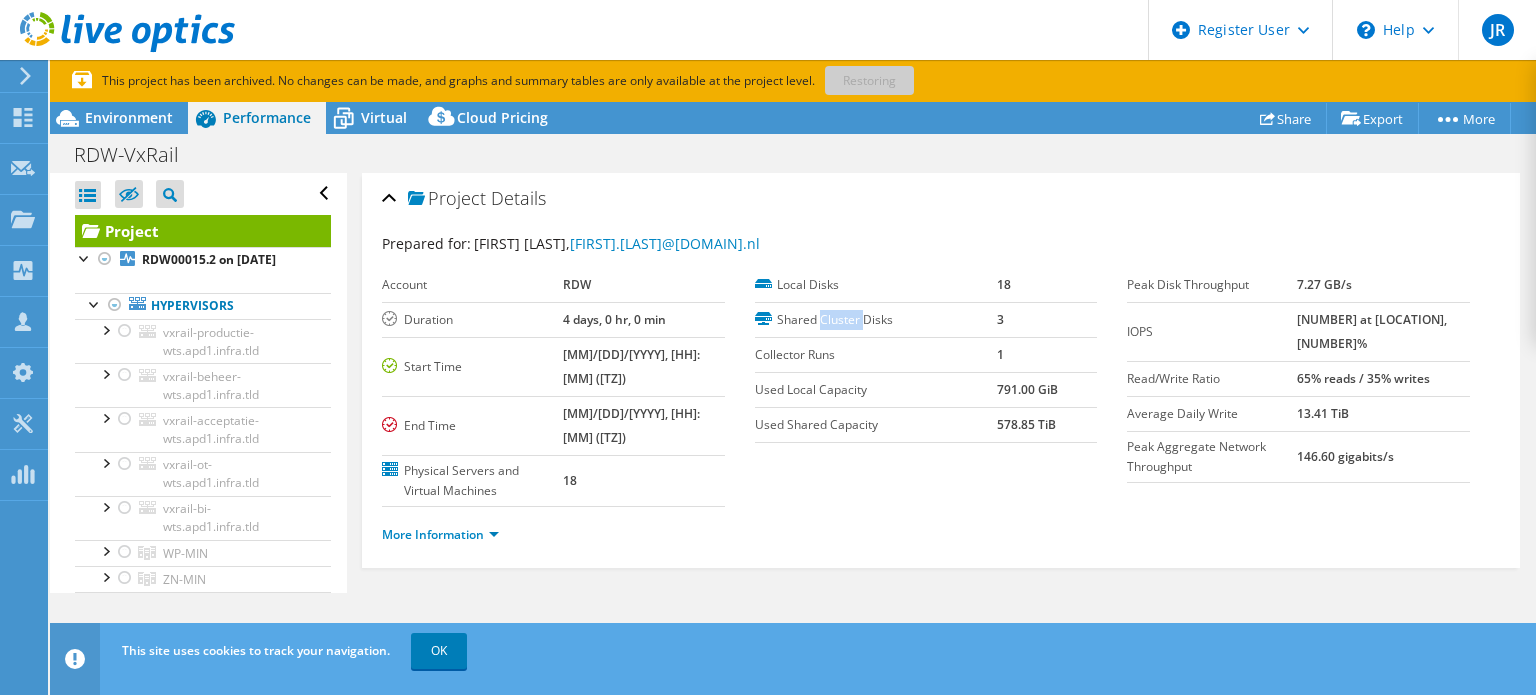 click on "Shared Cluster Disks" at bounding box center [876, 320] 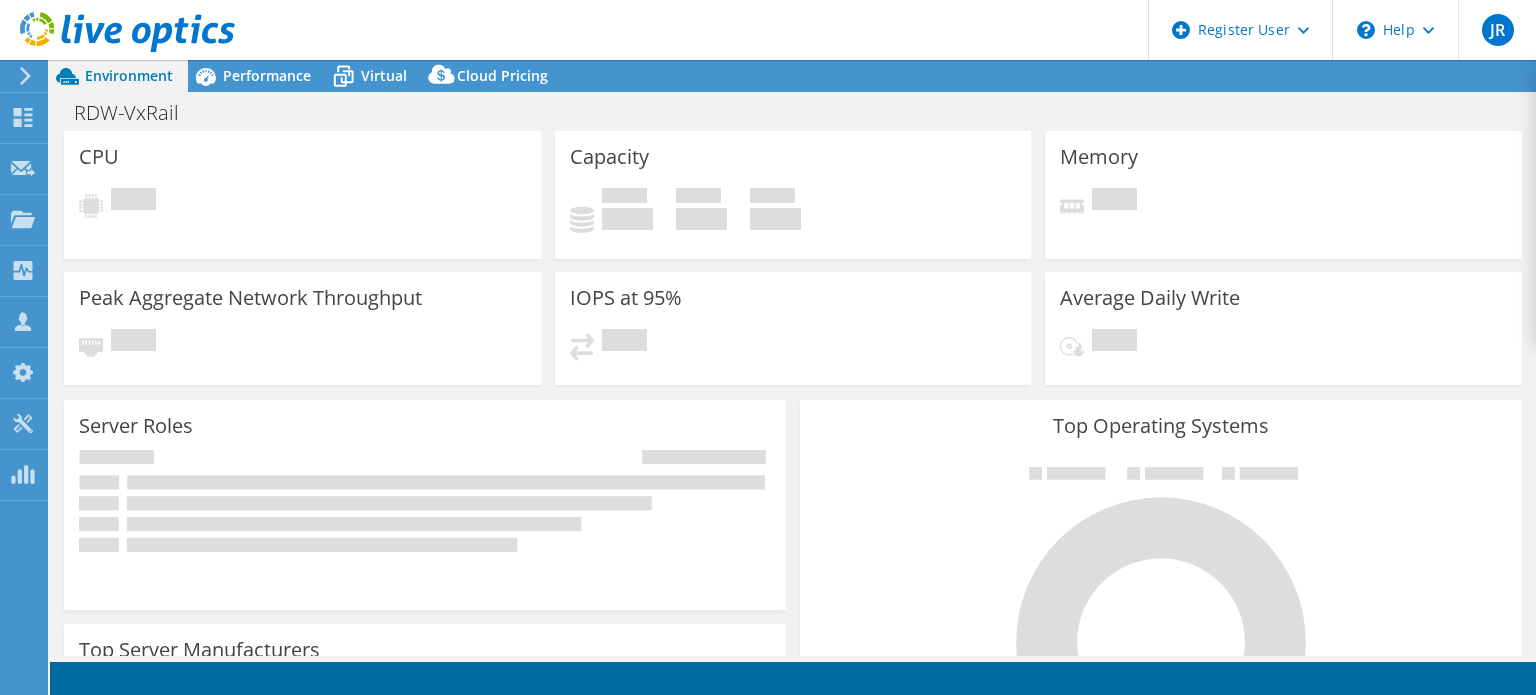 select on "USD" 